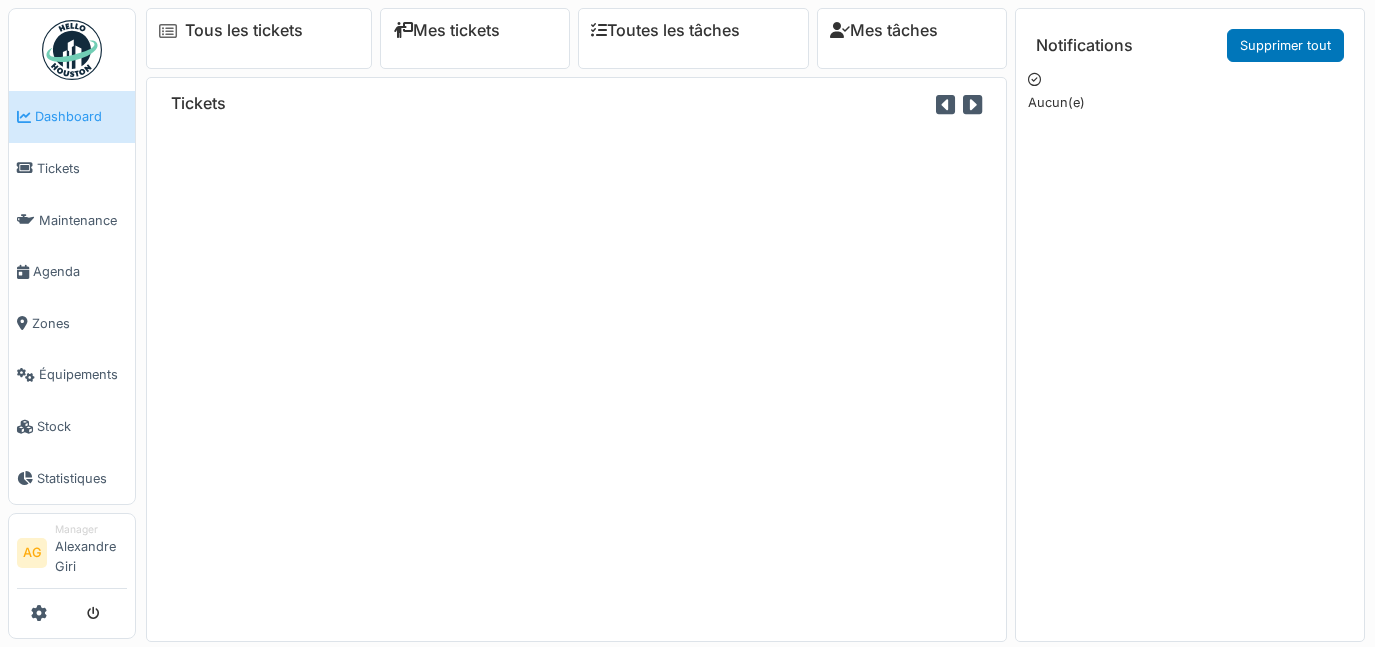 scroll, scrollTop: 0, scrollLeft: 0, axis: both 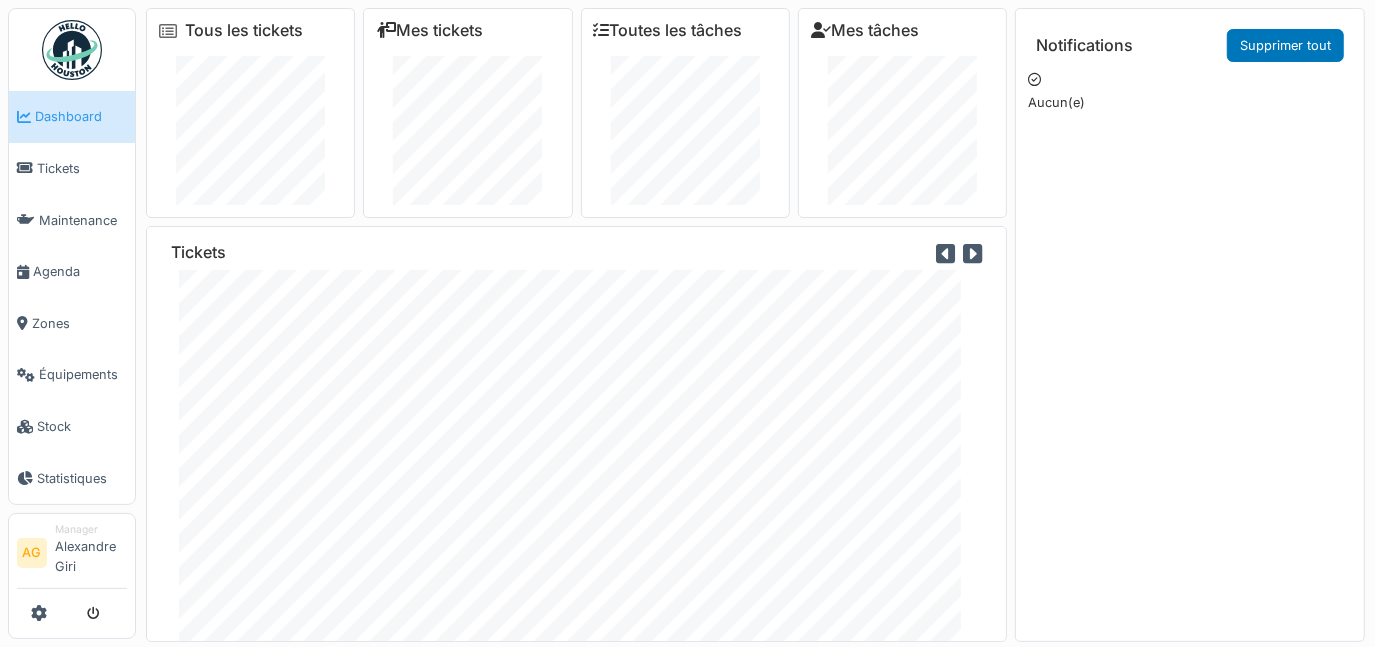 click on "Dashboard" at bounding box center [81, 116] 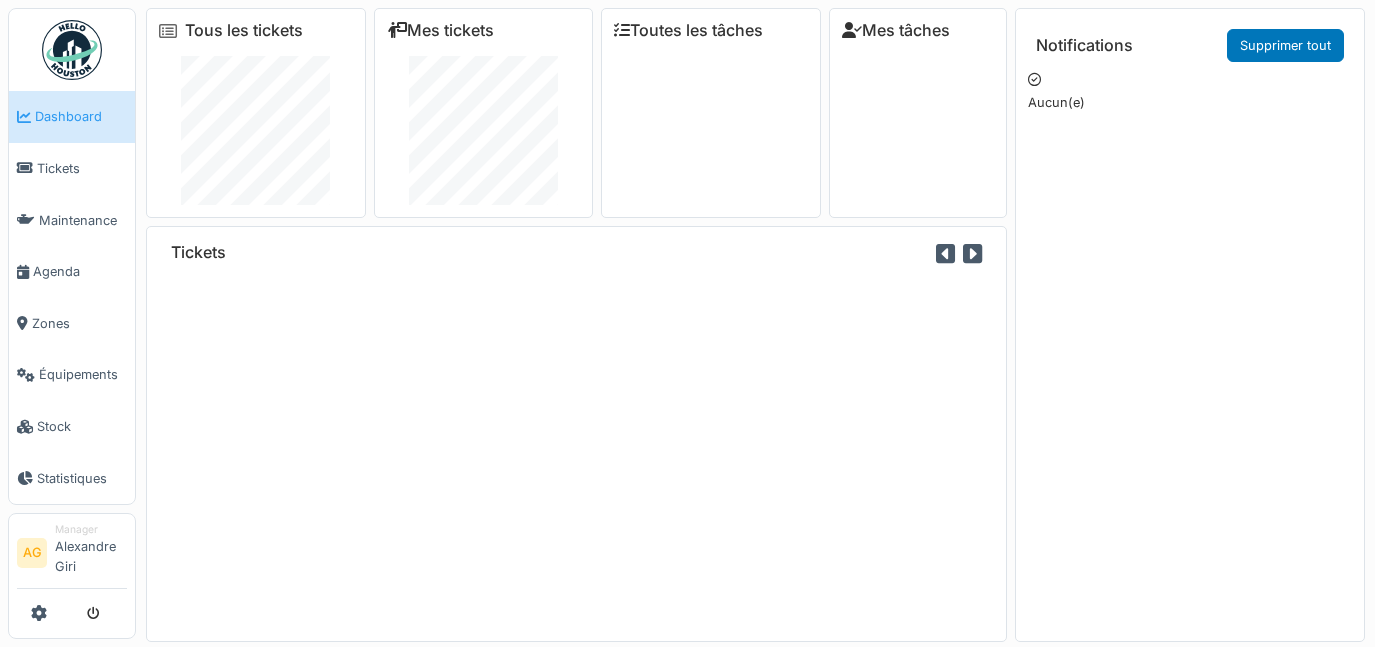 scroll, scrollTop: 0, scrollLeft: 0, axis: both 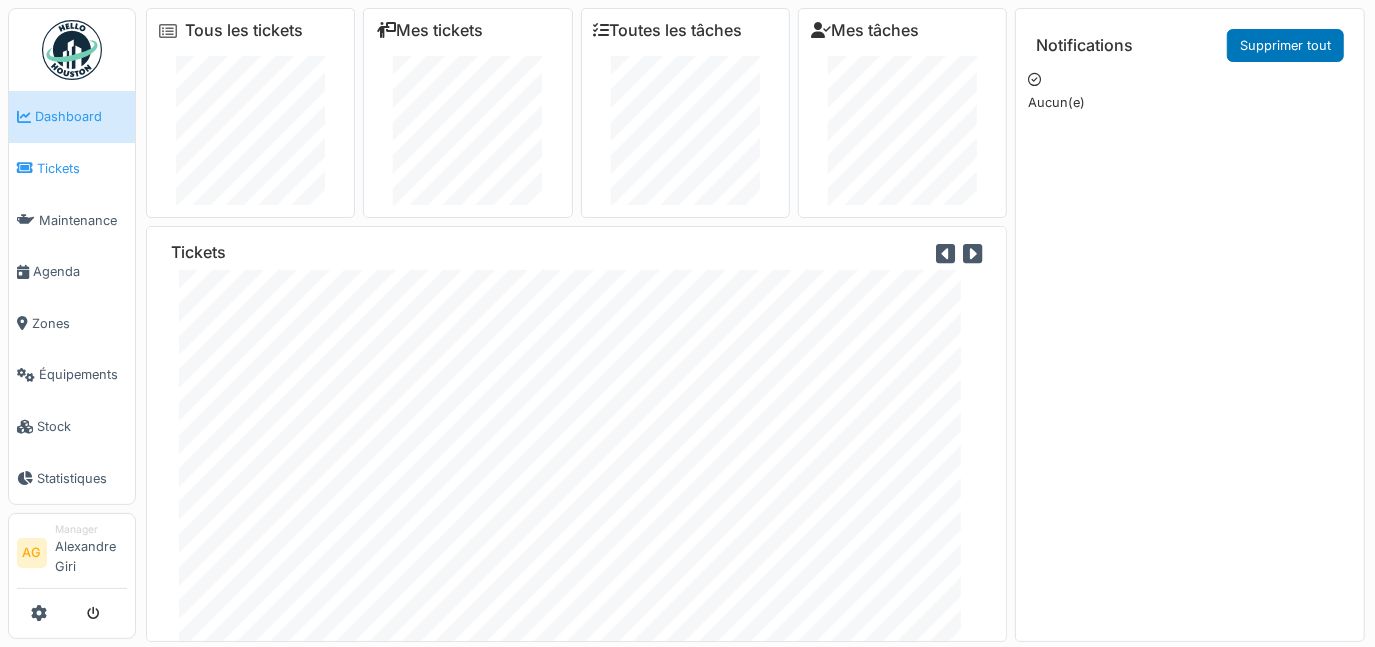 click on "Tickets" at bounding box center [82, 168] 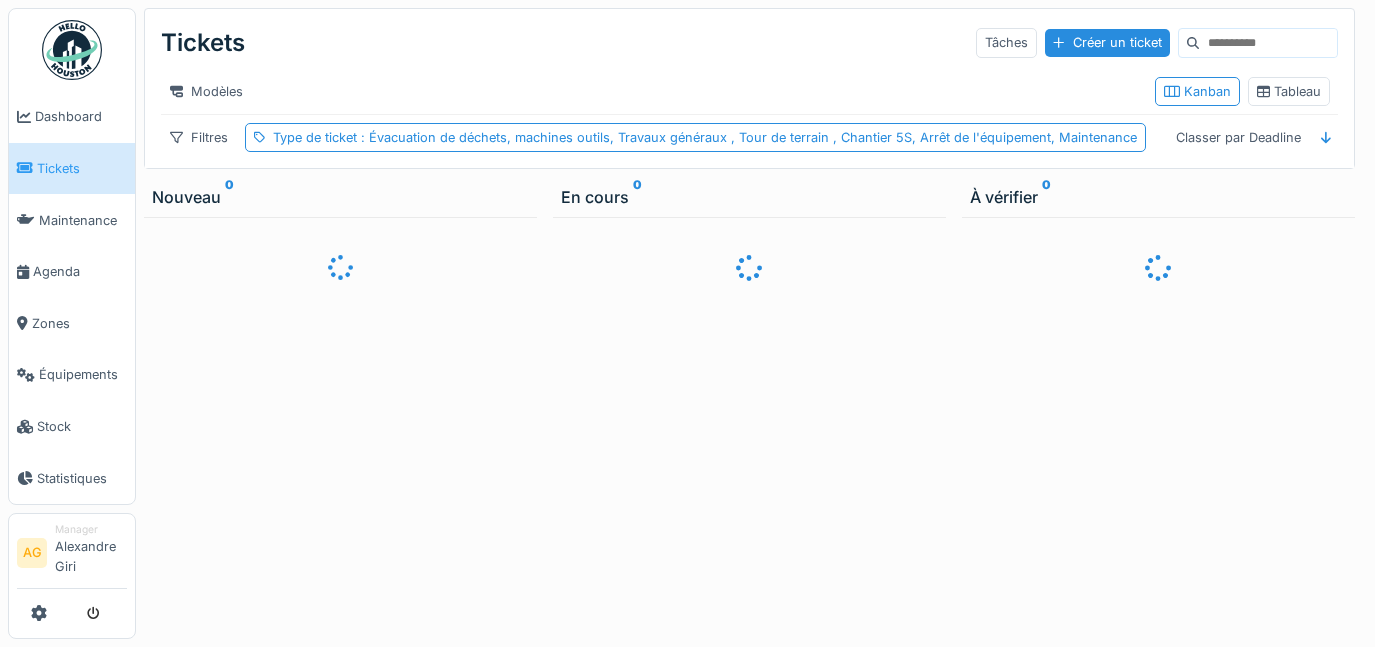 scroll, scrollTop: 0, scrollLeft: 0, axis: both 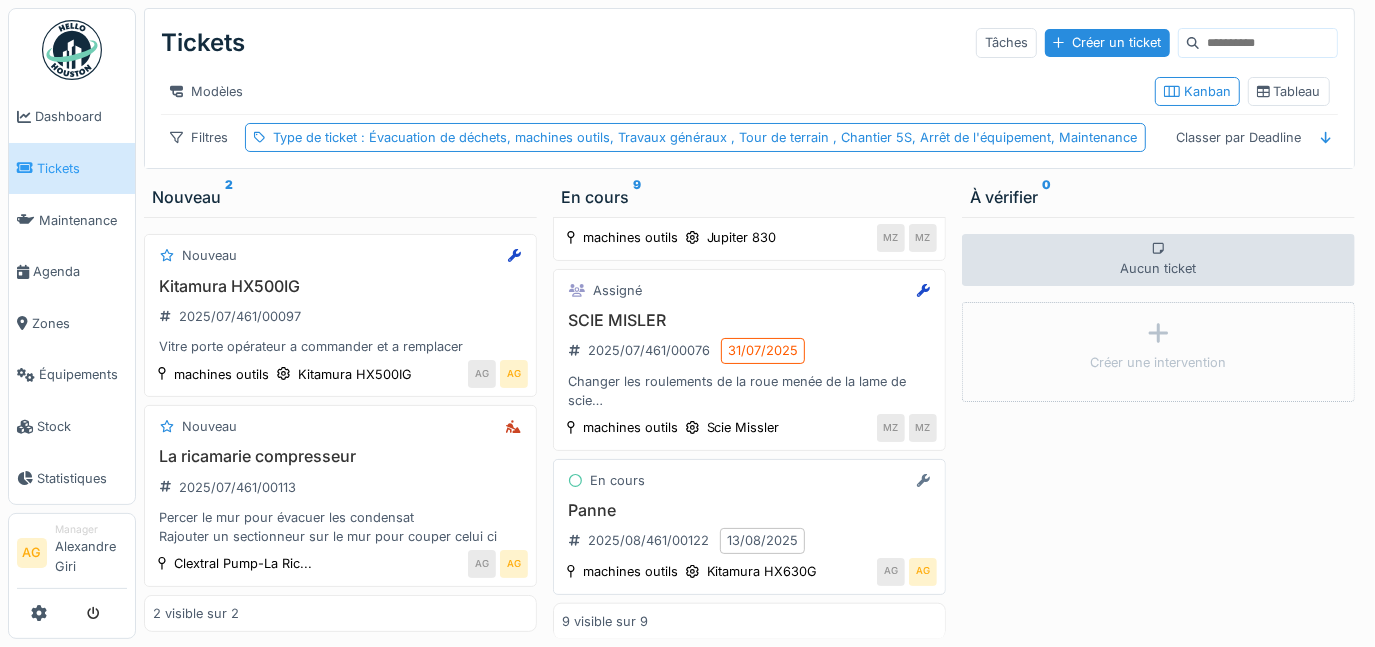 click on "Panne" at bounding box center [749, 510] 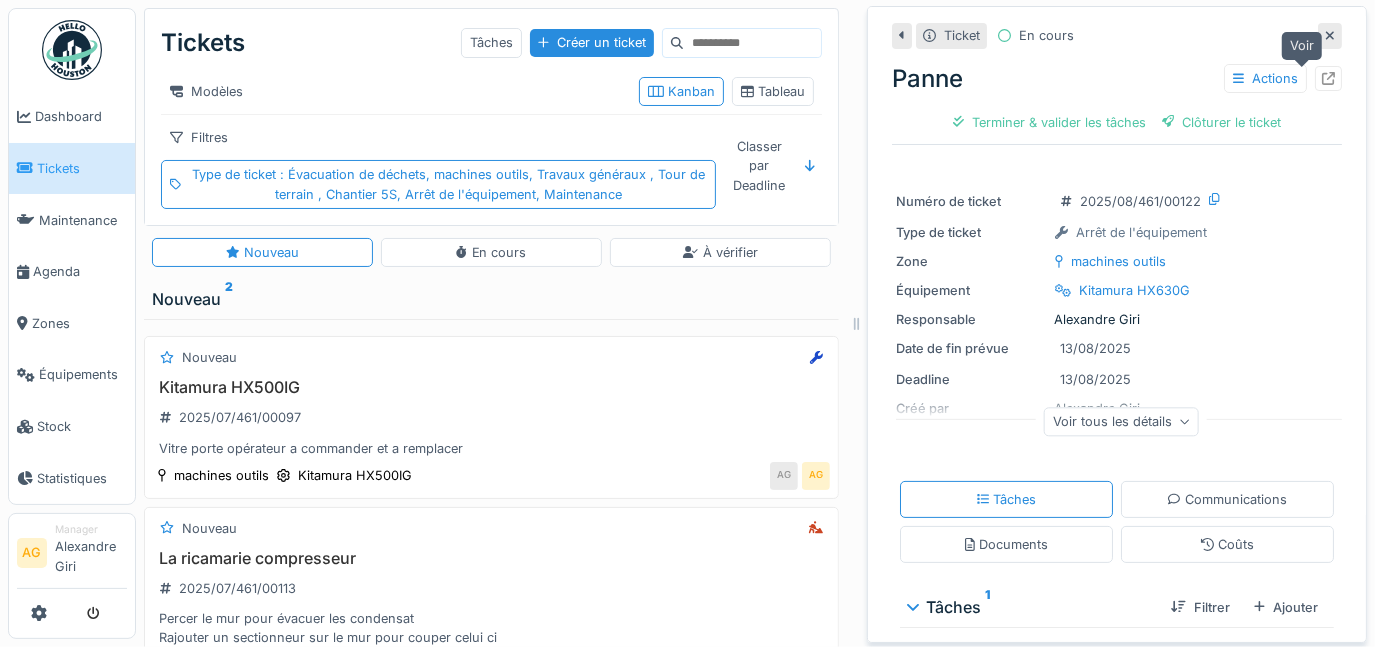 click at bounding box center (1328, 78) 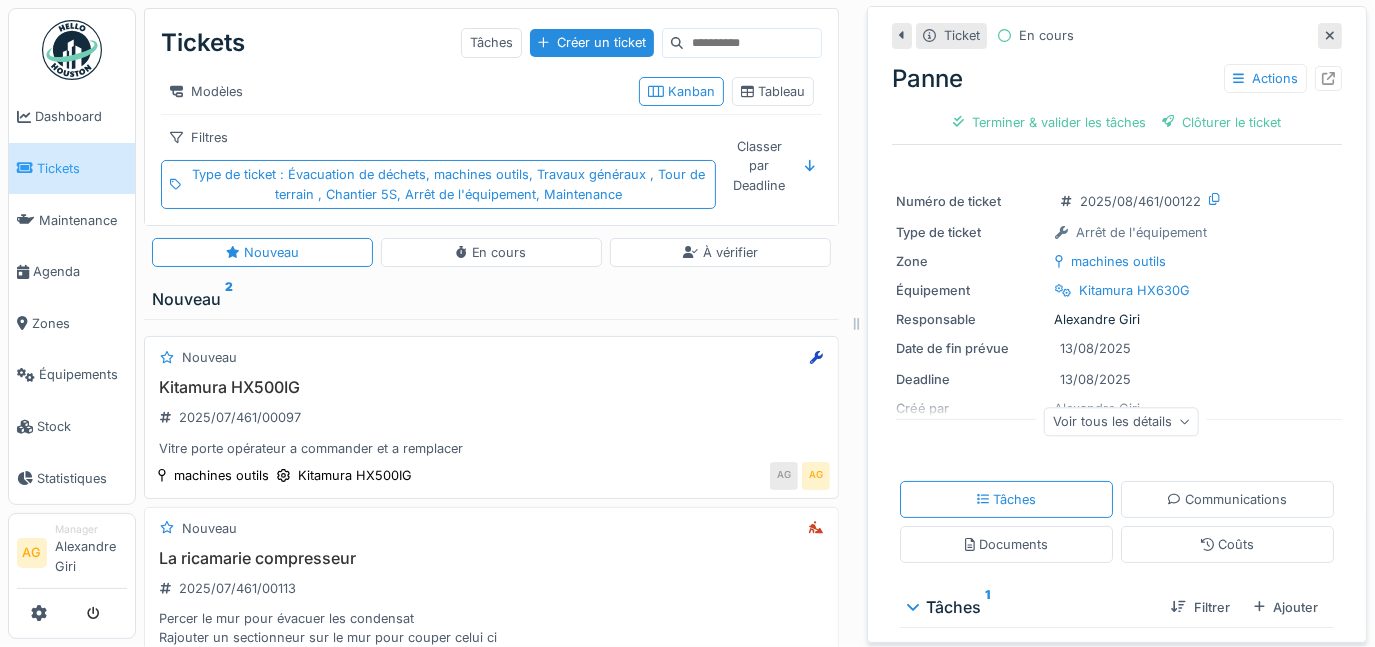 scroll, scrollTop: 0, scrollLeft: 0, axis: both 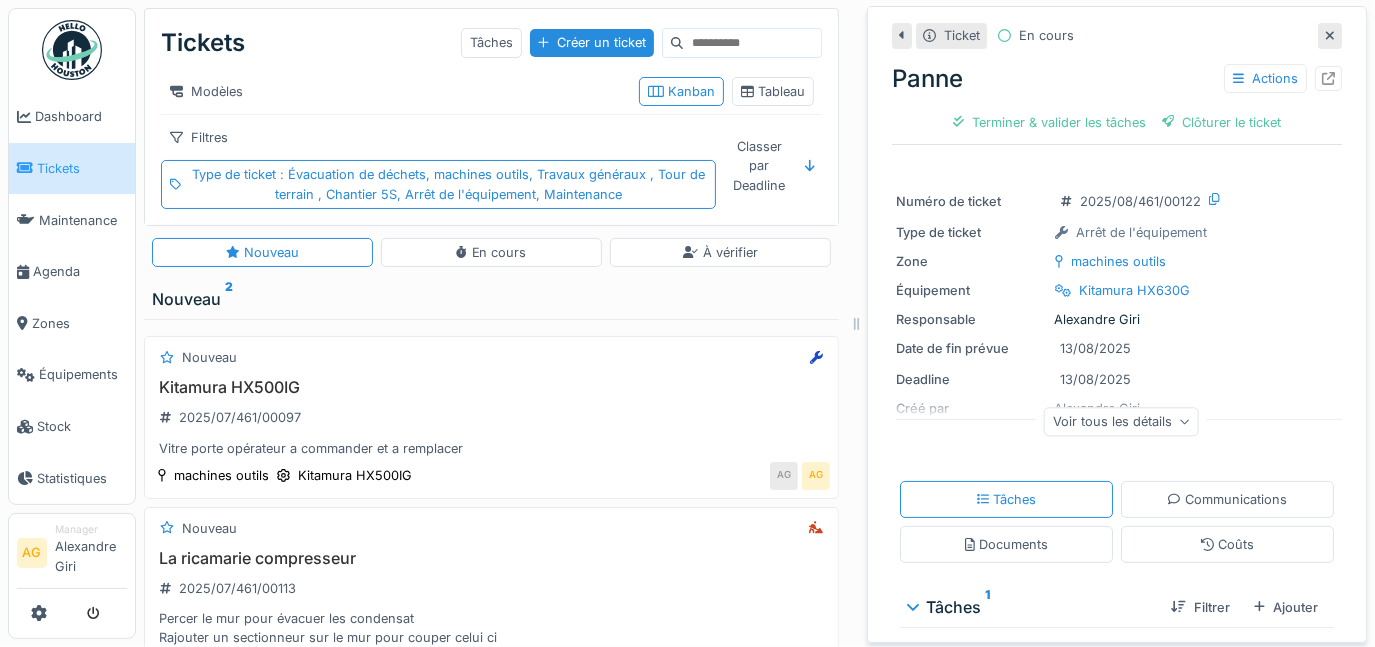click 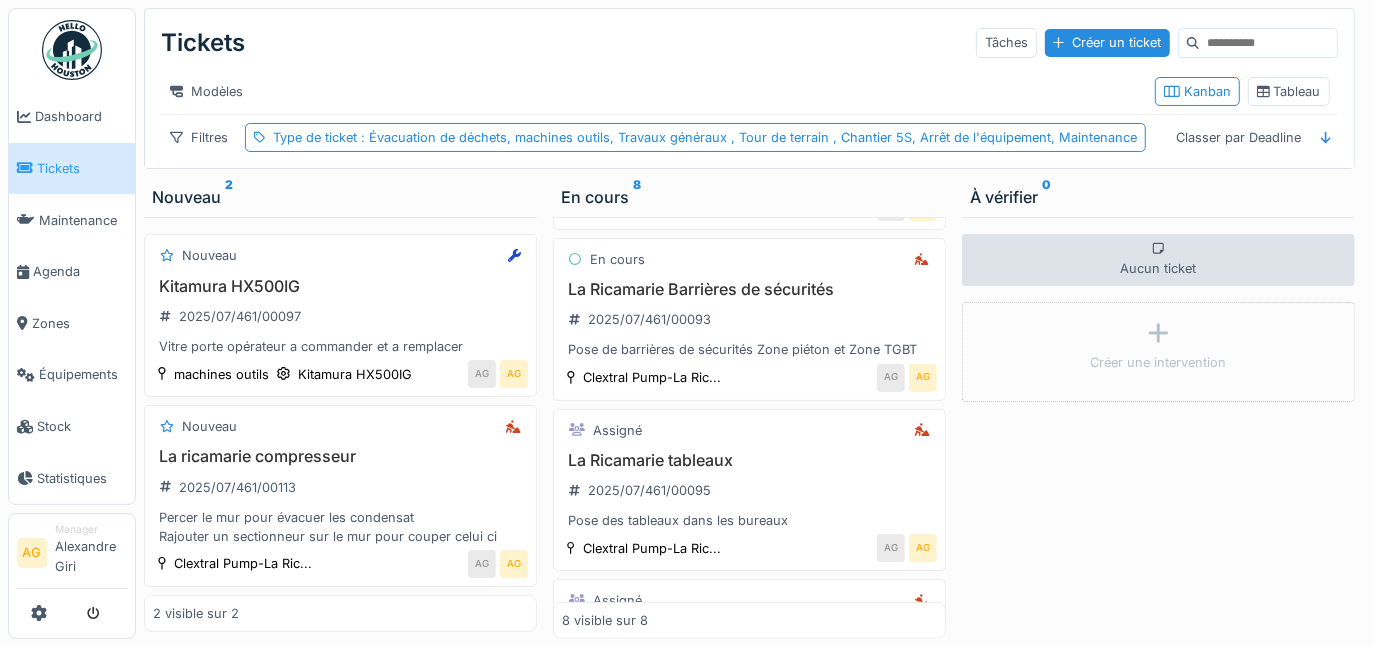 scroll, scrollTop: 0, scrollLeft: 0, axis: both 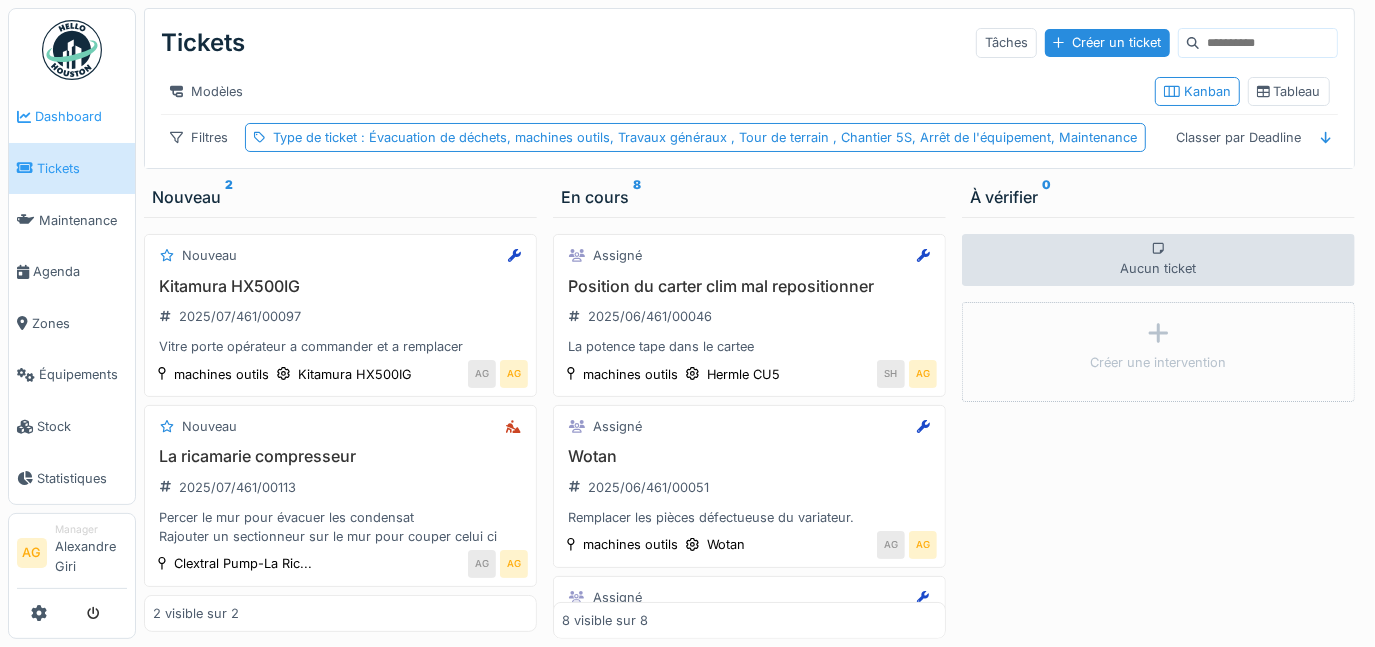 click on "Dashboard" at bounding box center [81, 116] 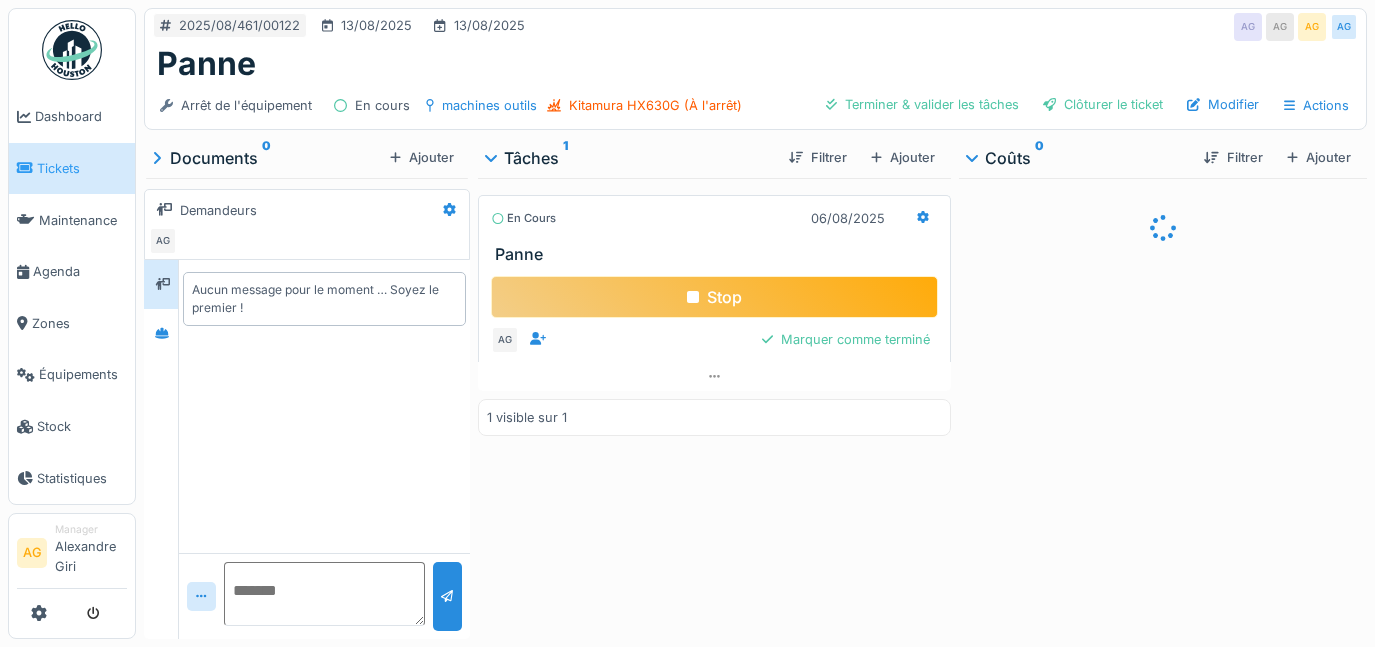 scroll, scrollTop: 0, scrollLeft: 0, axis: both 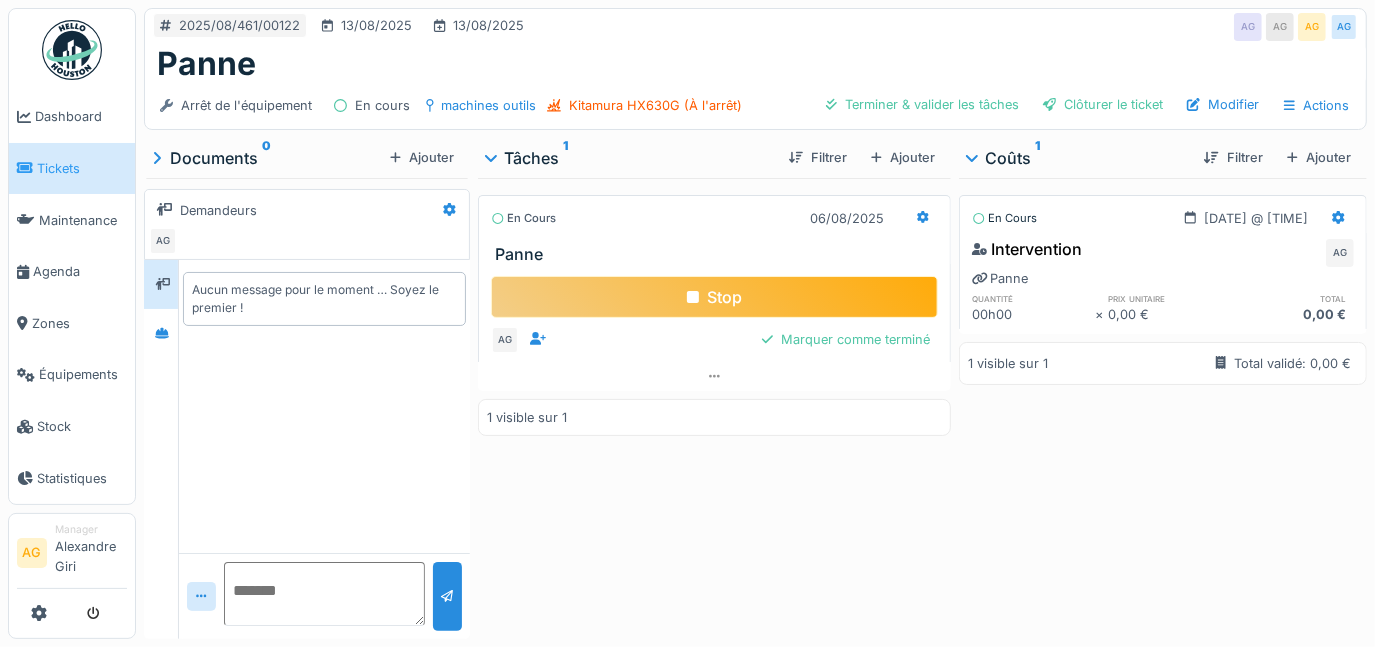 click on "Stop" at bounding box center (714, 297) 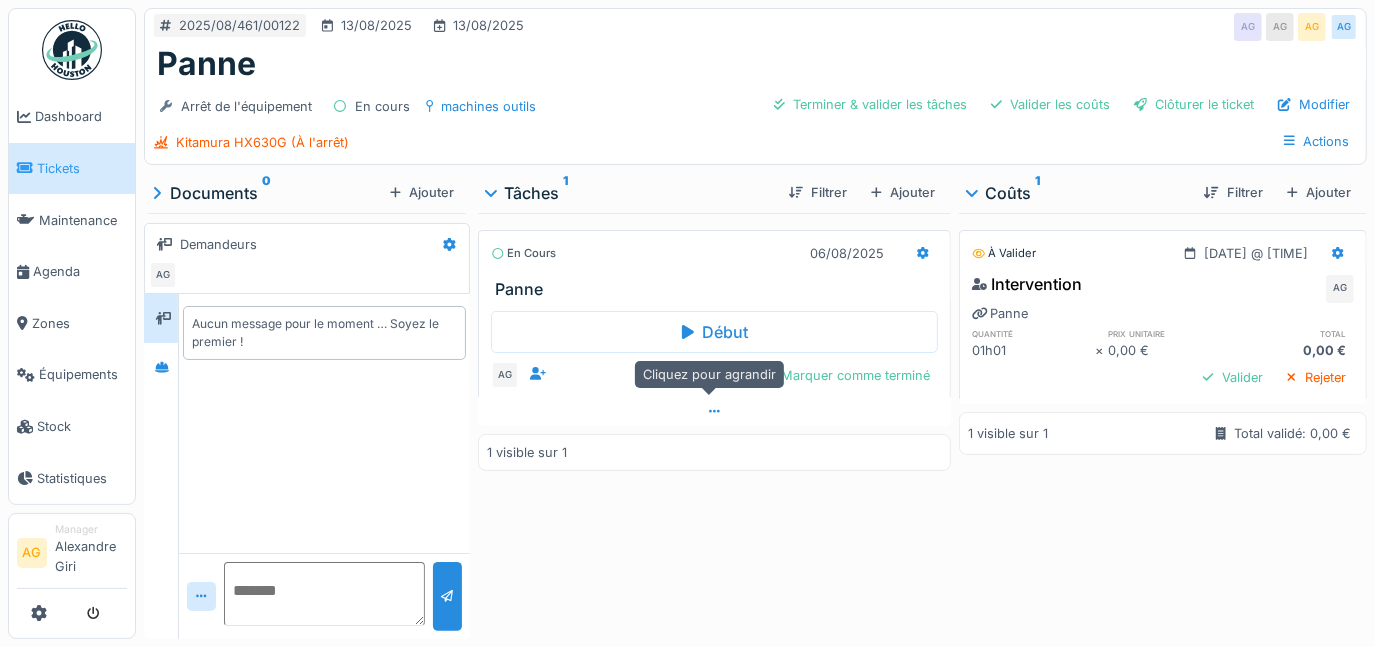 click at bounding box center [714, 411] 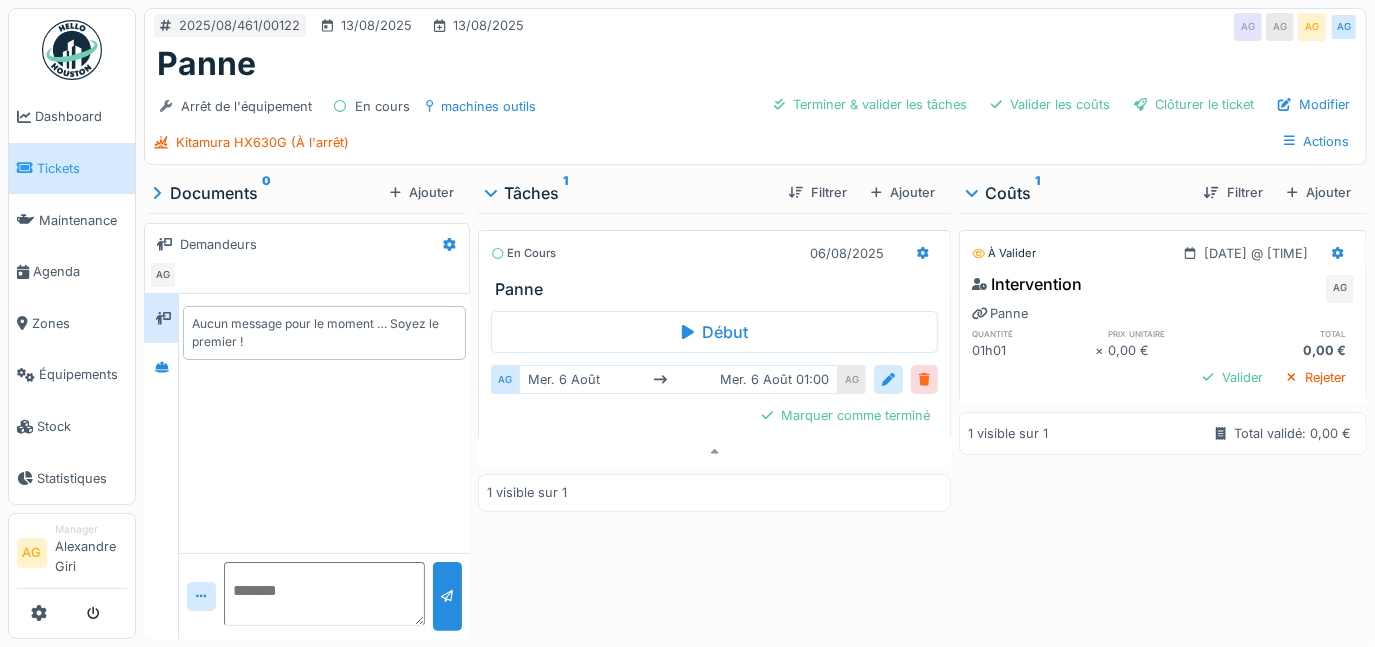 click at bounding box center (924, 379) 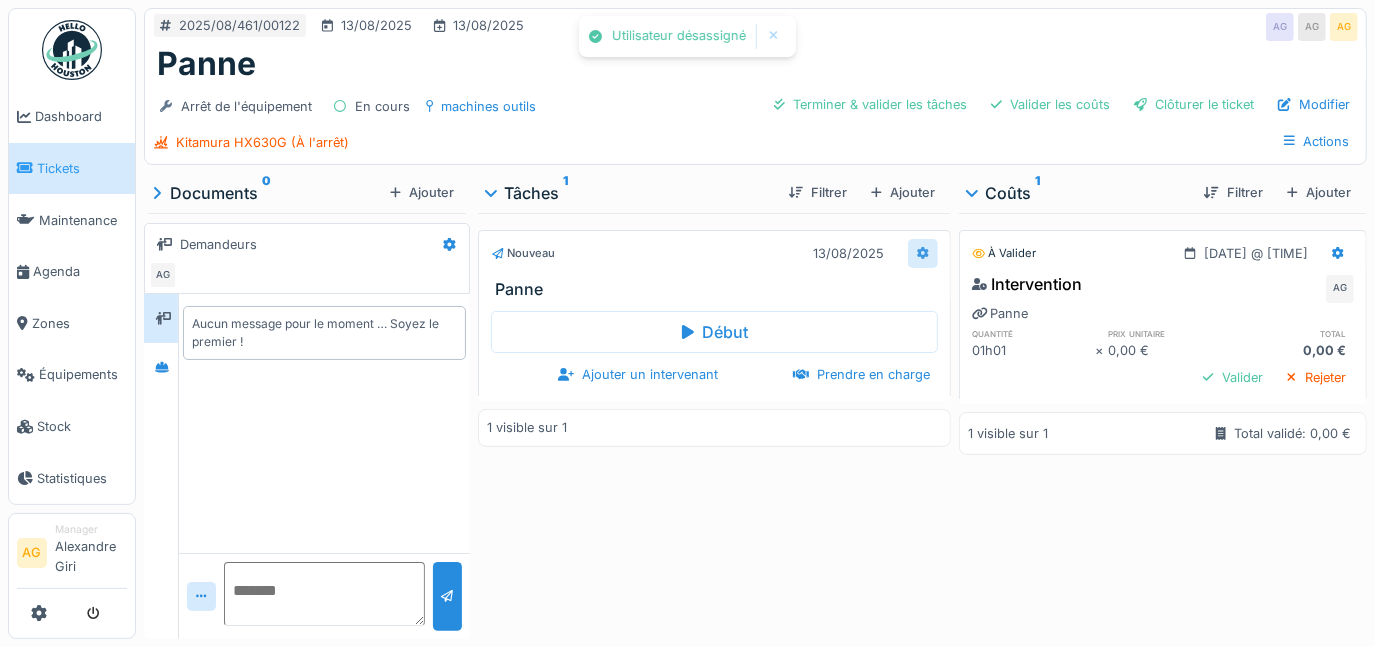 click at bounding box center [923, 253] 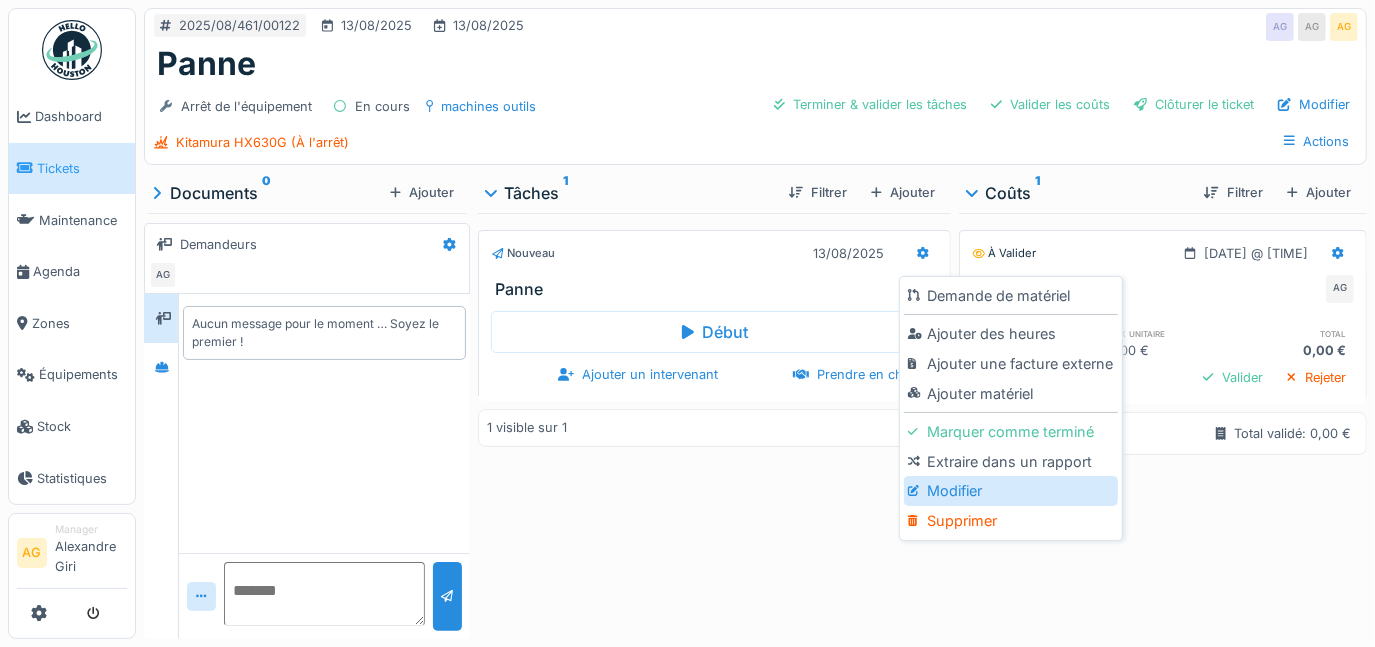 click on "Modifier" at bounding box center (1010, 491) 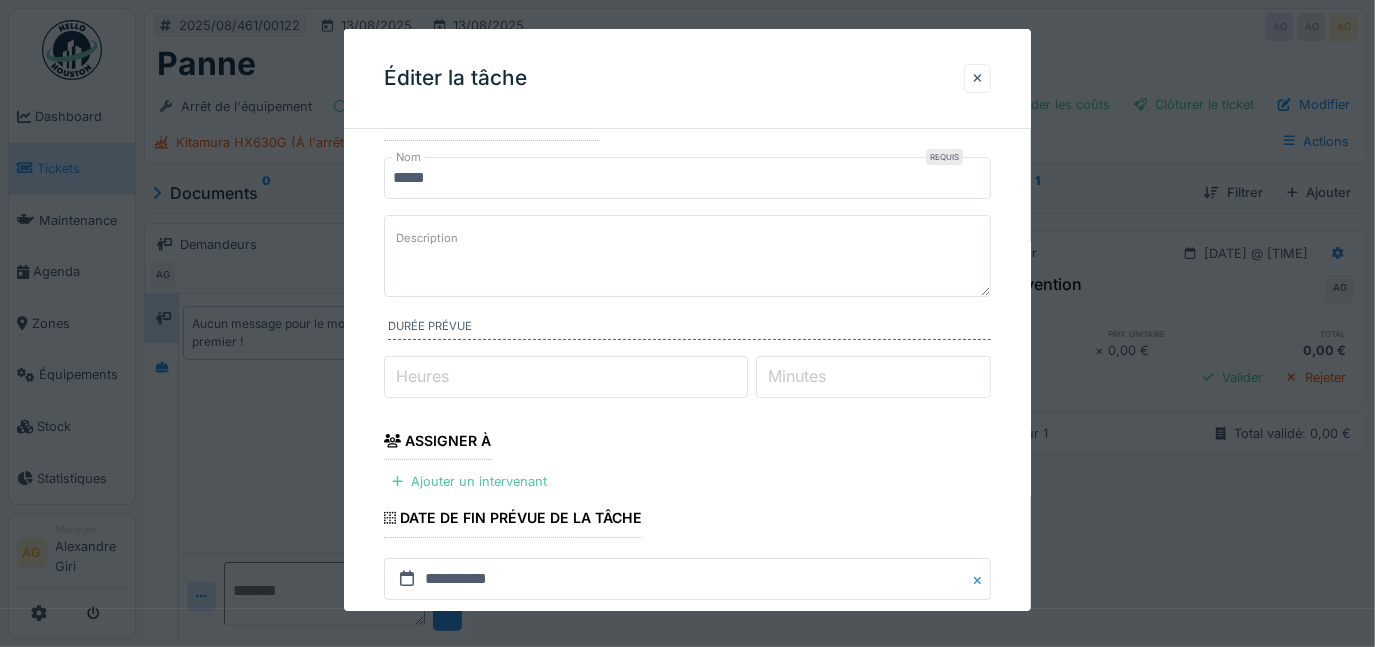 scroll, scrollTop: 0, scrollLeft: 0, axis: both 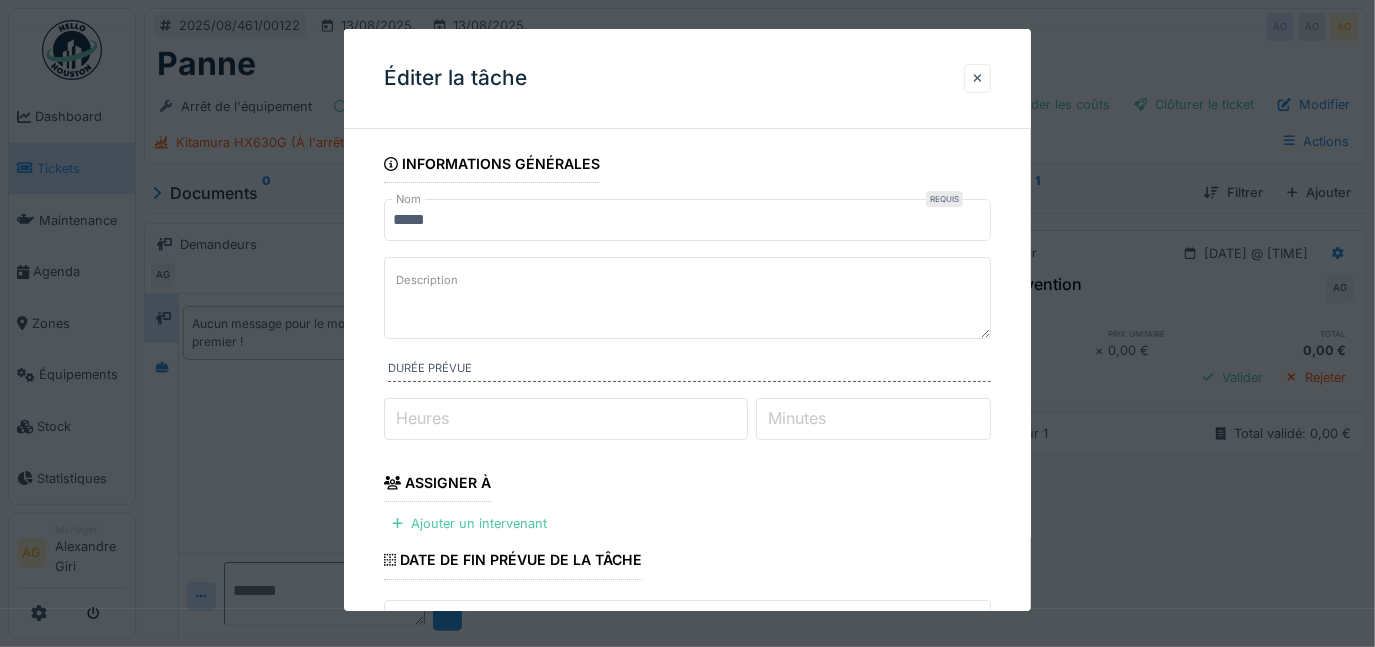click on "Description" at bounding box center (427, 280) 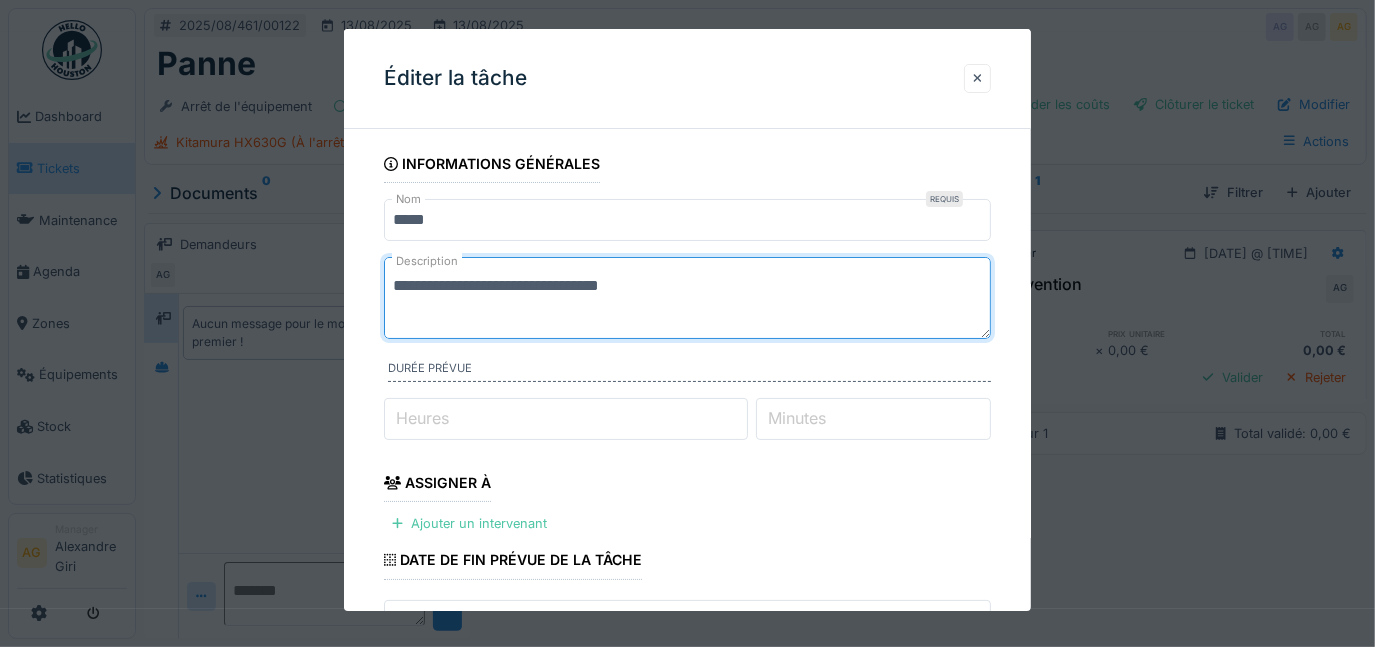 click on "**********" at bounding box center (688, 298) 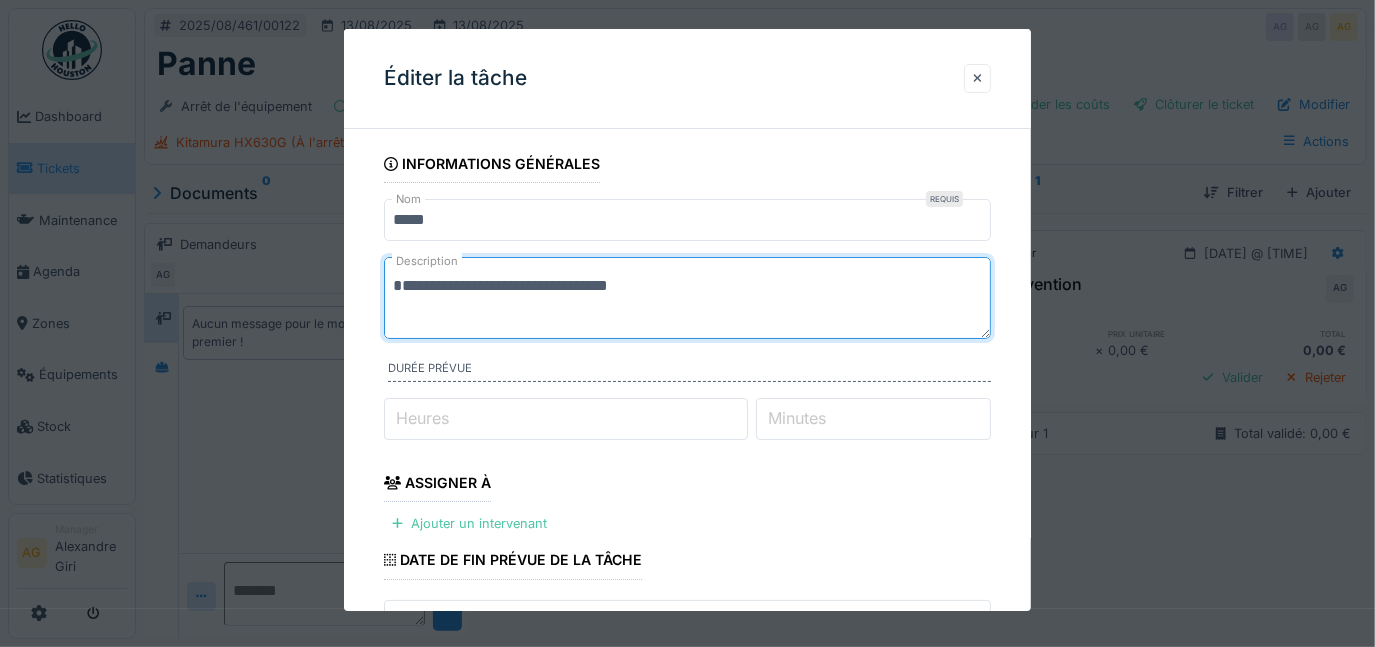 click on "**********" at bounding box center (688, 298) 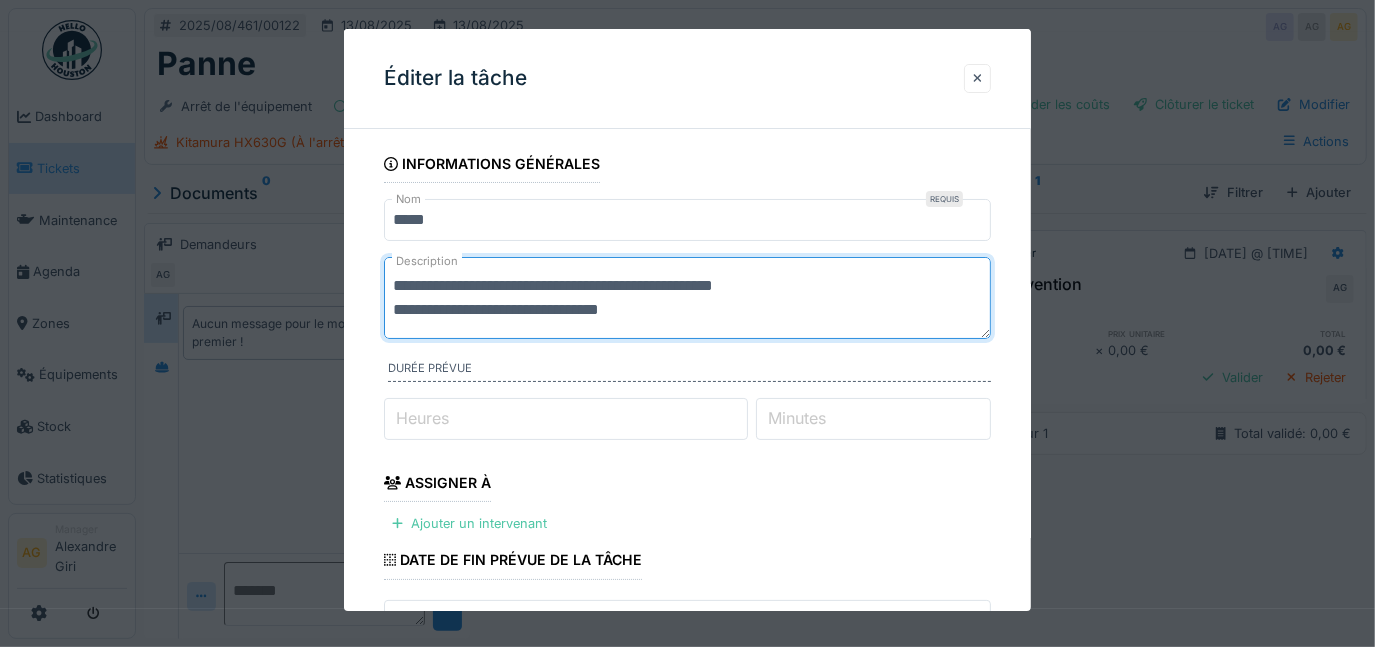 click on "**********" at bounding box center [688, 298] 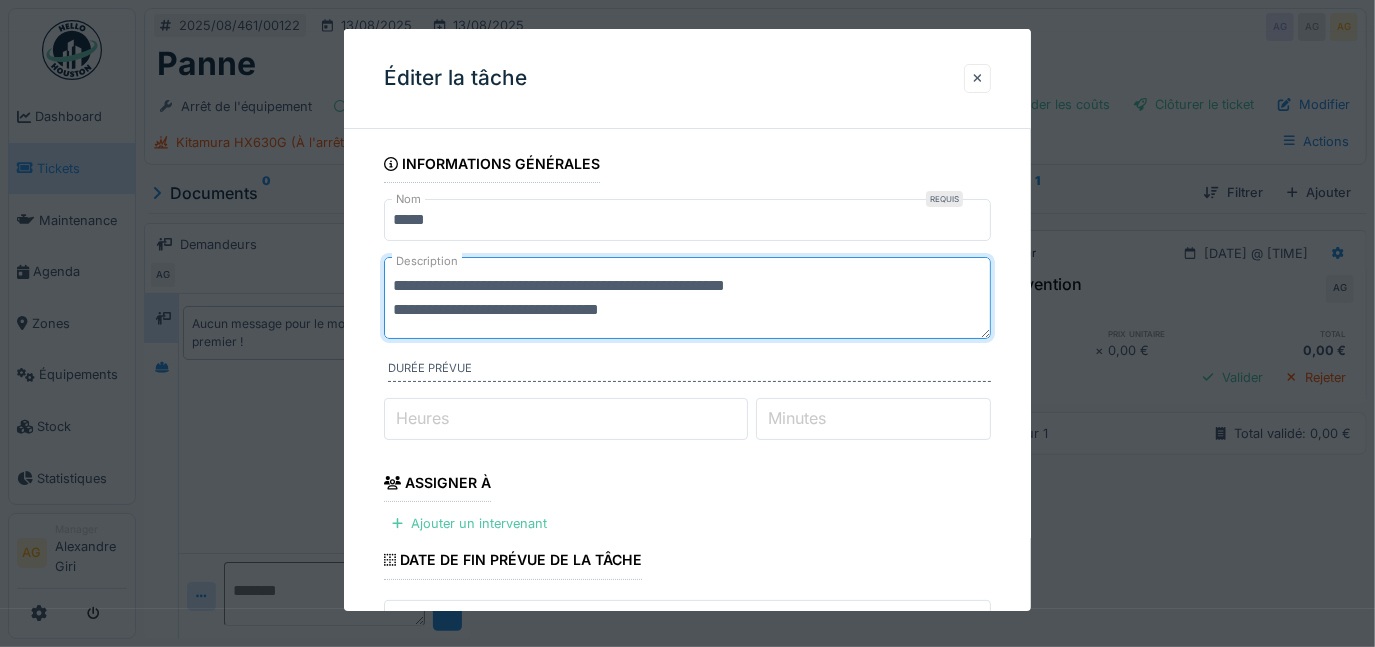 click on "**********" at bounding box center [688, 298] 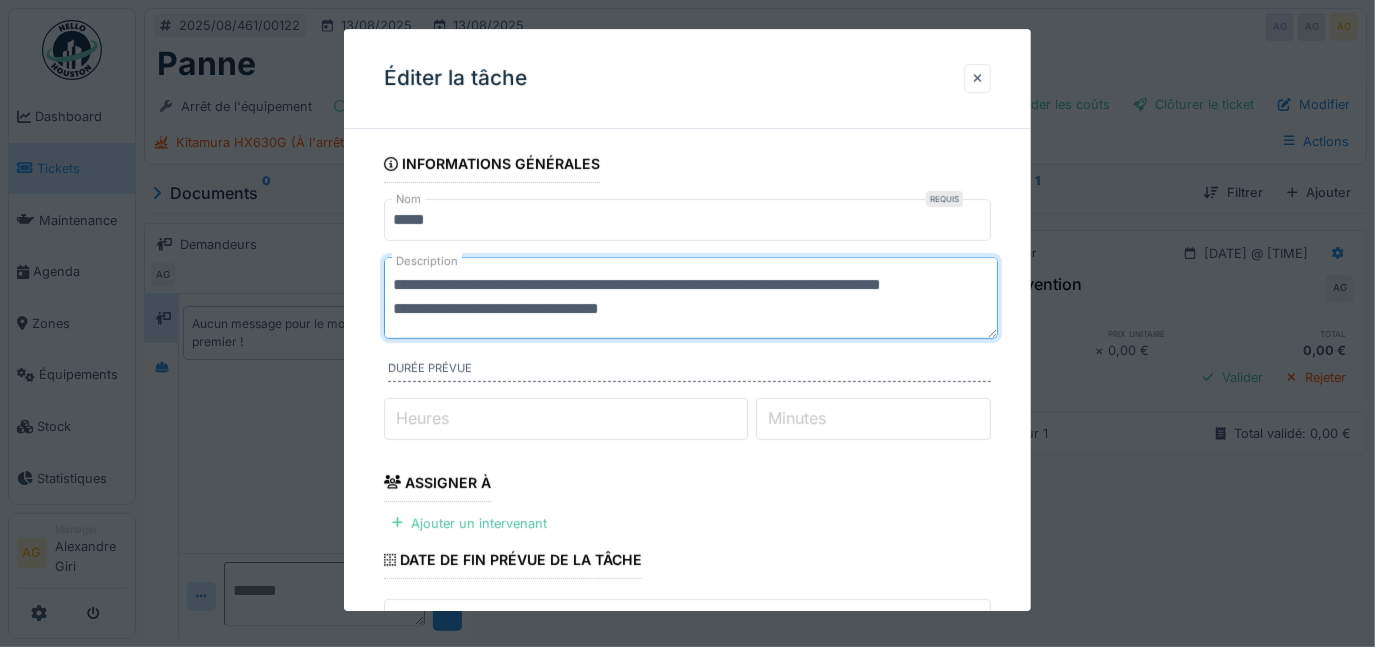 scroll, scrollTop: 24, scrollLeft: 0, axis: vertical 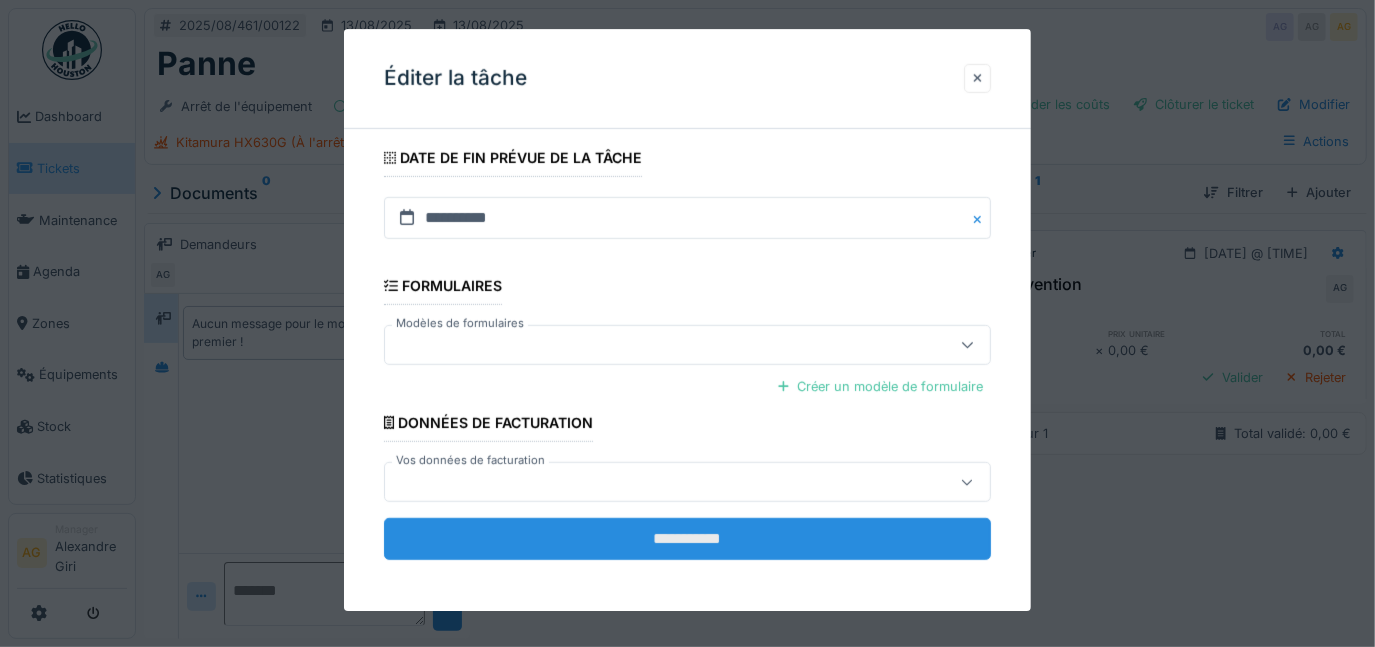 type on "**********" 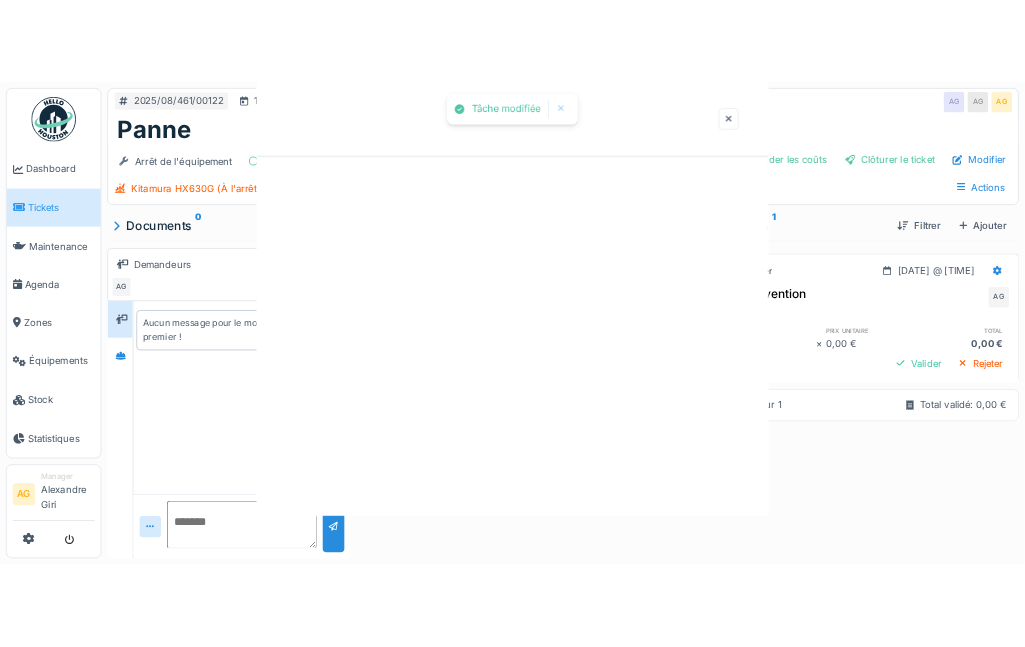 scroll, scrollTop: 0, scrollLeft: 0, axis: both 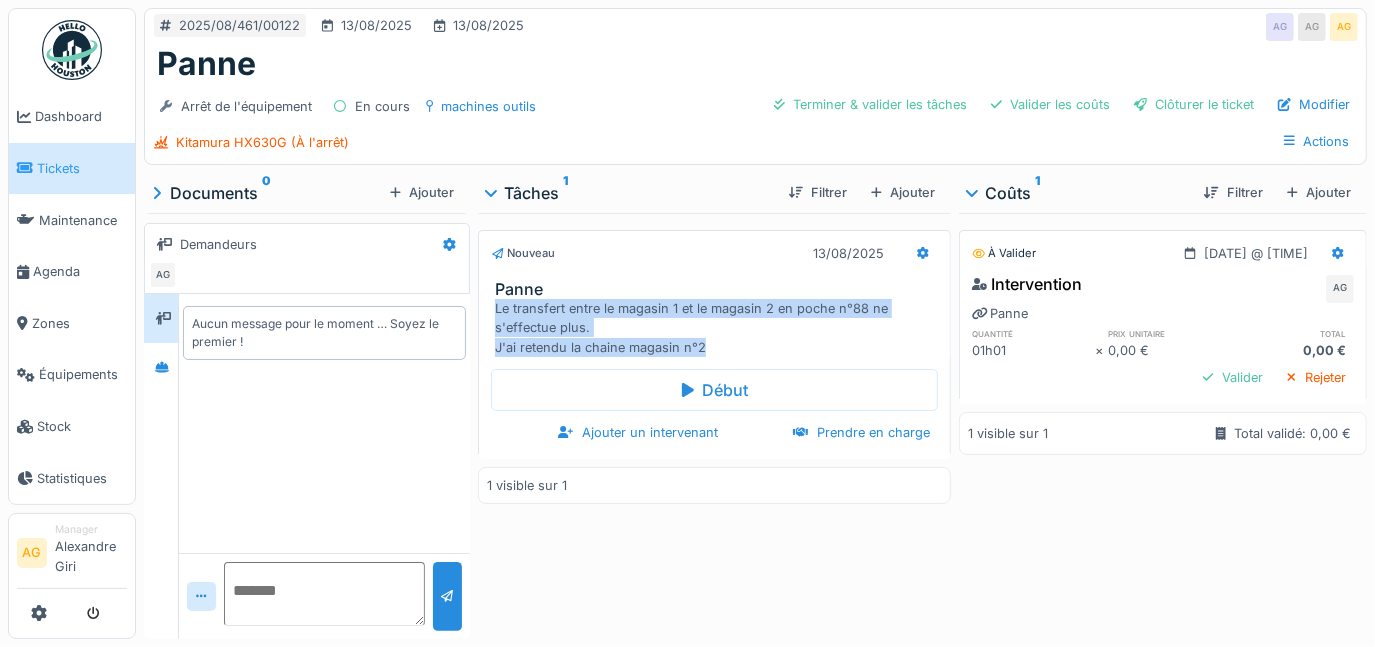 drag, startPoint x: 705, startPoint y: 332, endPoint x: 492, endPoint y: 297, distance: 215.85643 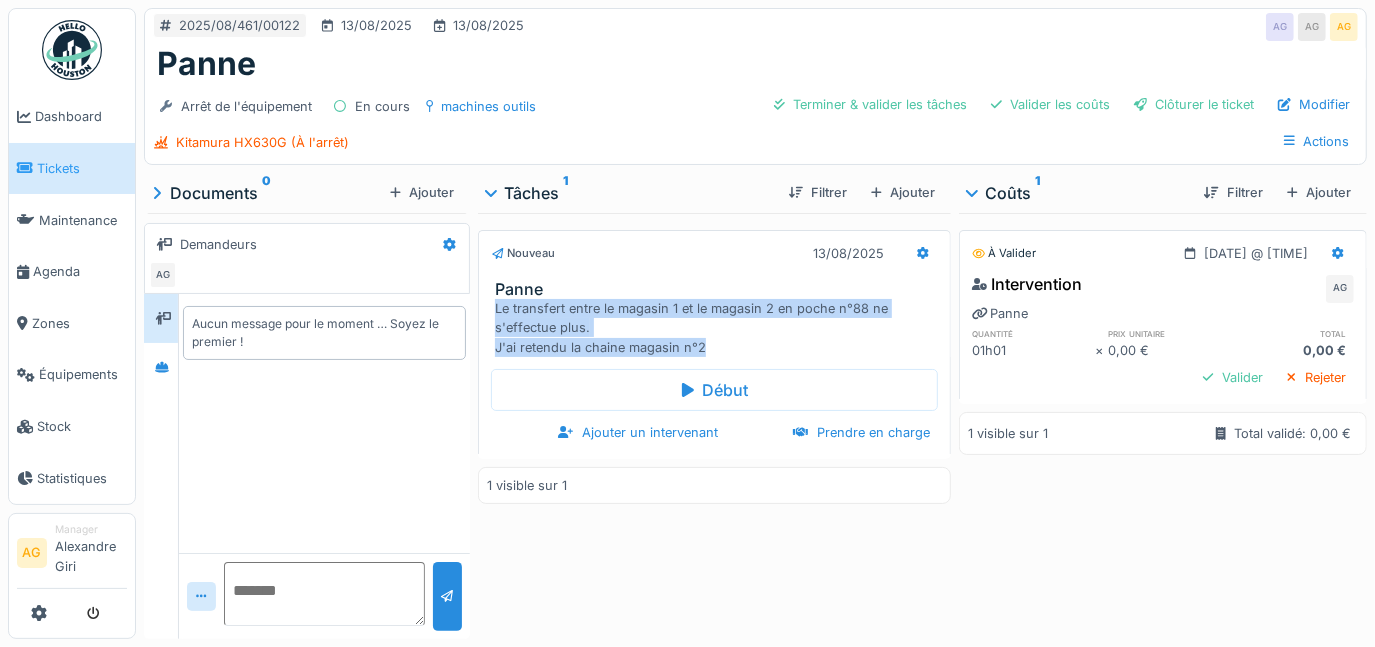 click on "Le transfert entre le magasin 1 et le magasin 2 en poche n°88 ne s'effectue plus.
J'ai retendu la chaine magasin n°2" at bounding box center (718, 328) 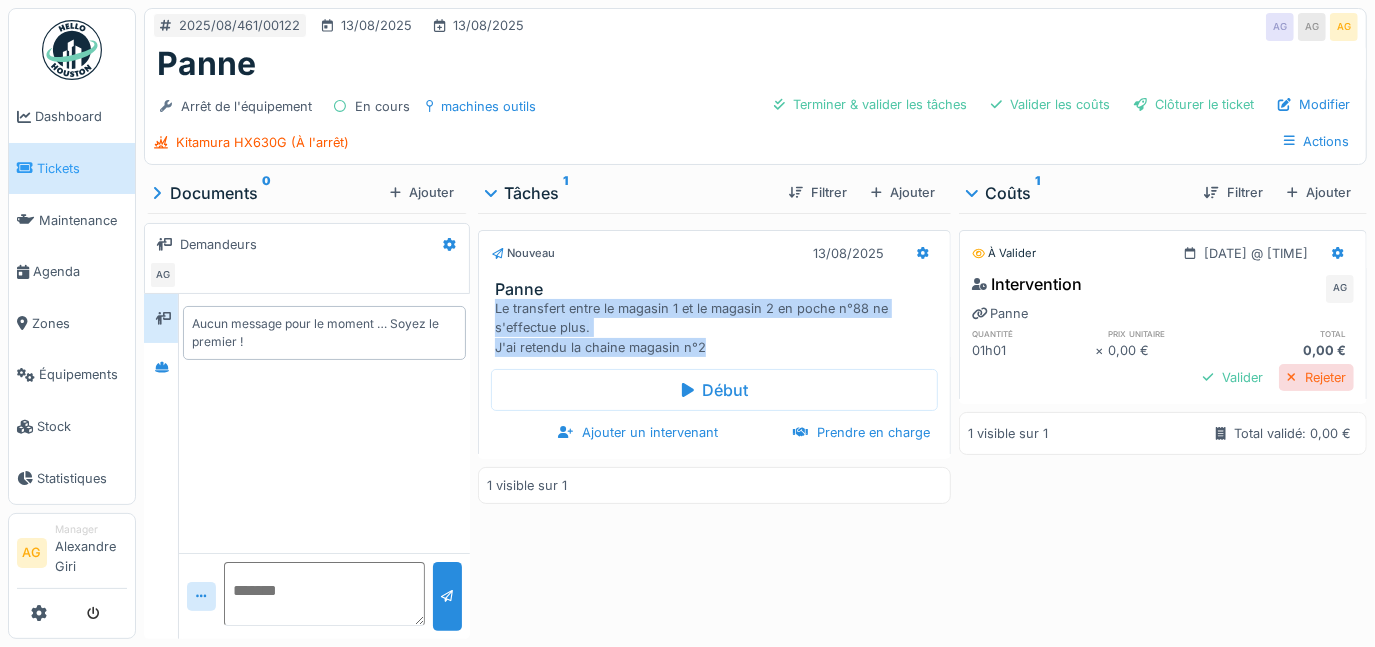 click on "Rejeter" at bounding box center (1316, 377) 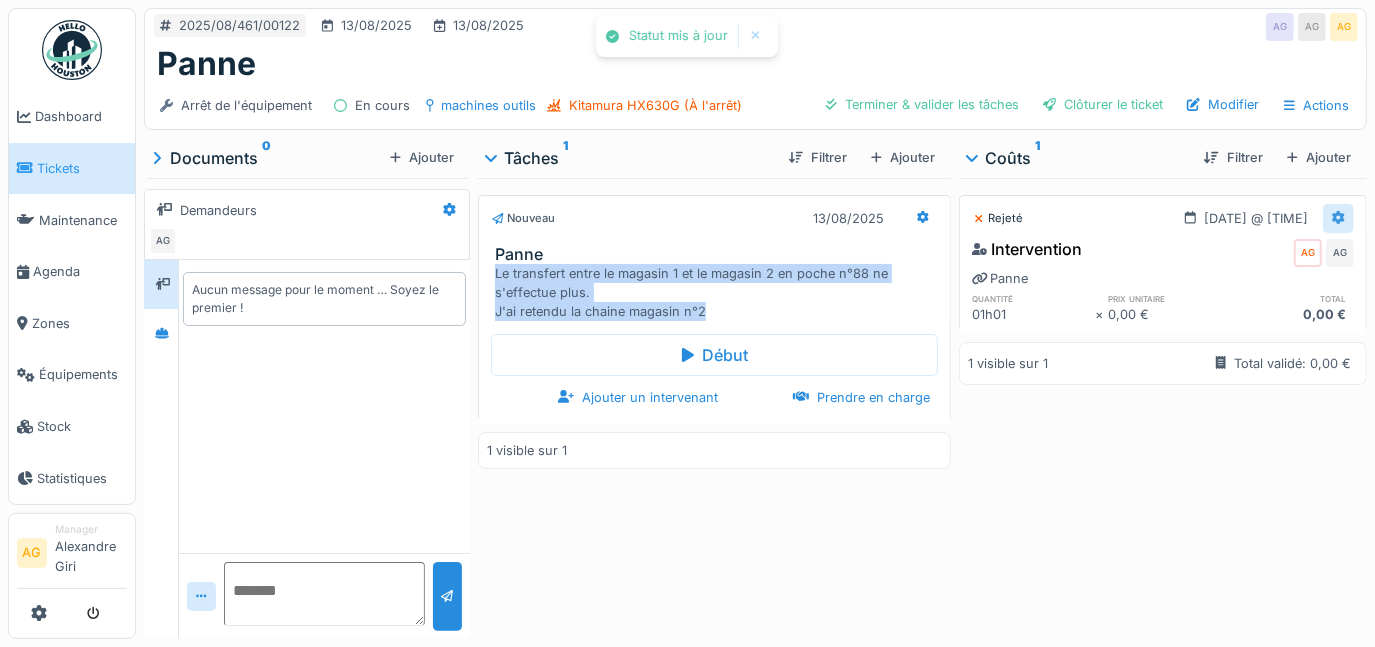 click at bounding box center (1338, 218) 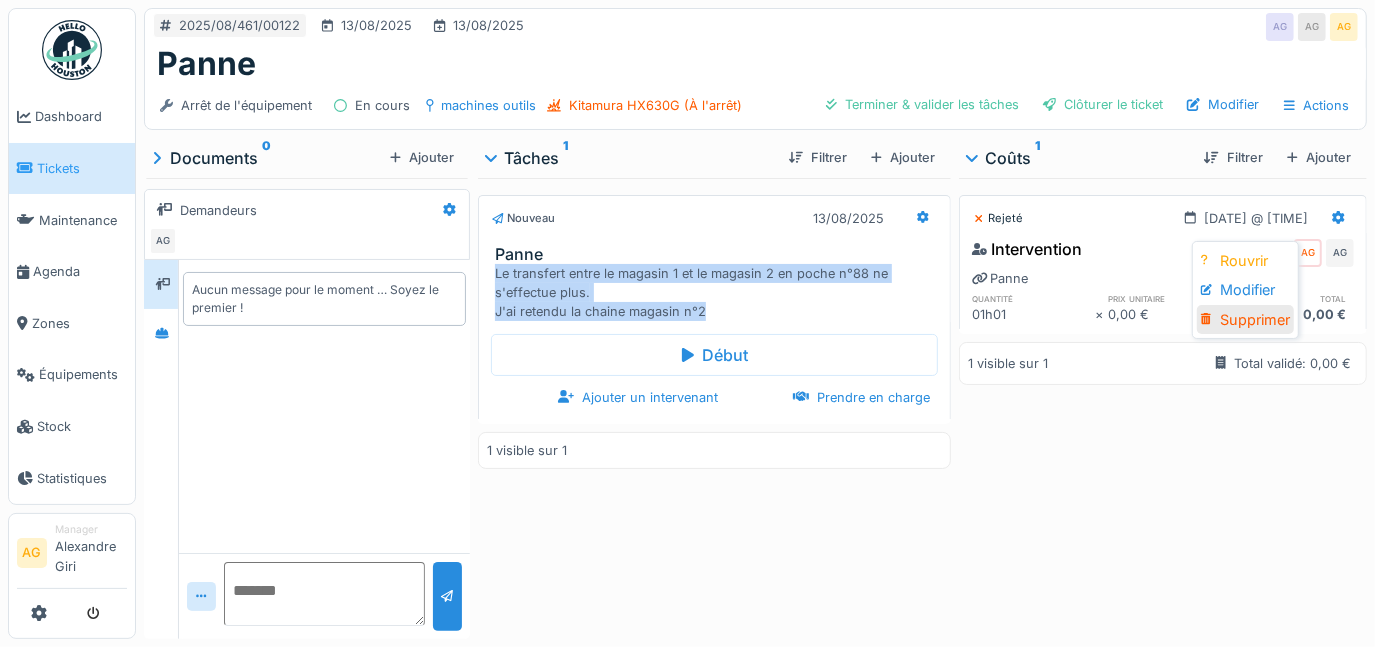 click on "Supprimer" at bounding box center [1245, 320] 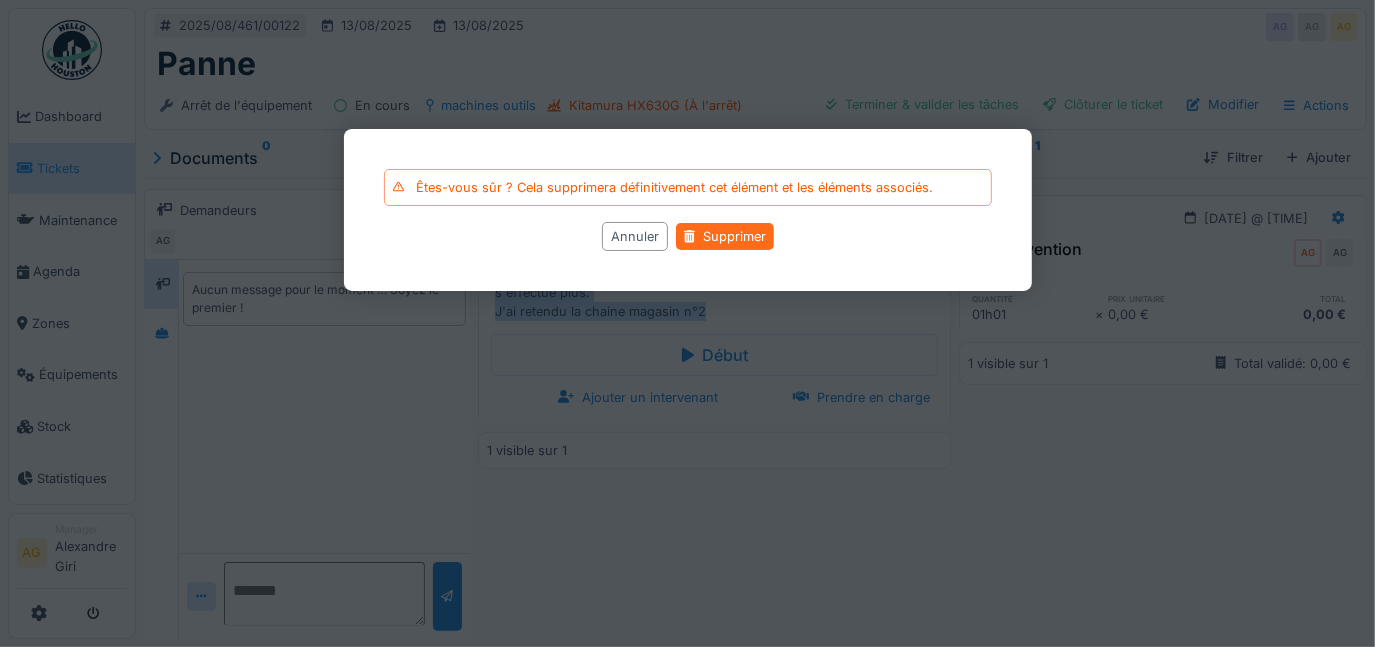 click on "Supprimer" at bounding box center (724, 237) 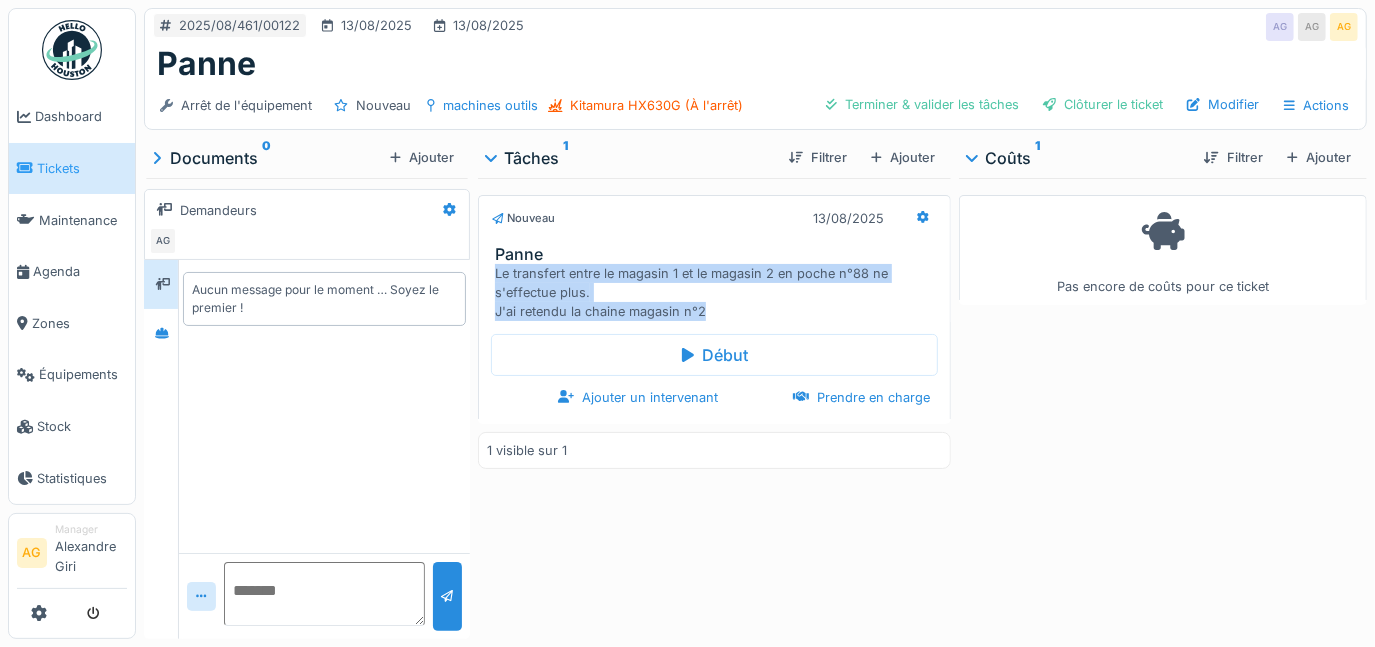 click on "Documents 0" at bounding box center (267, 158) 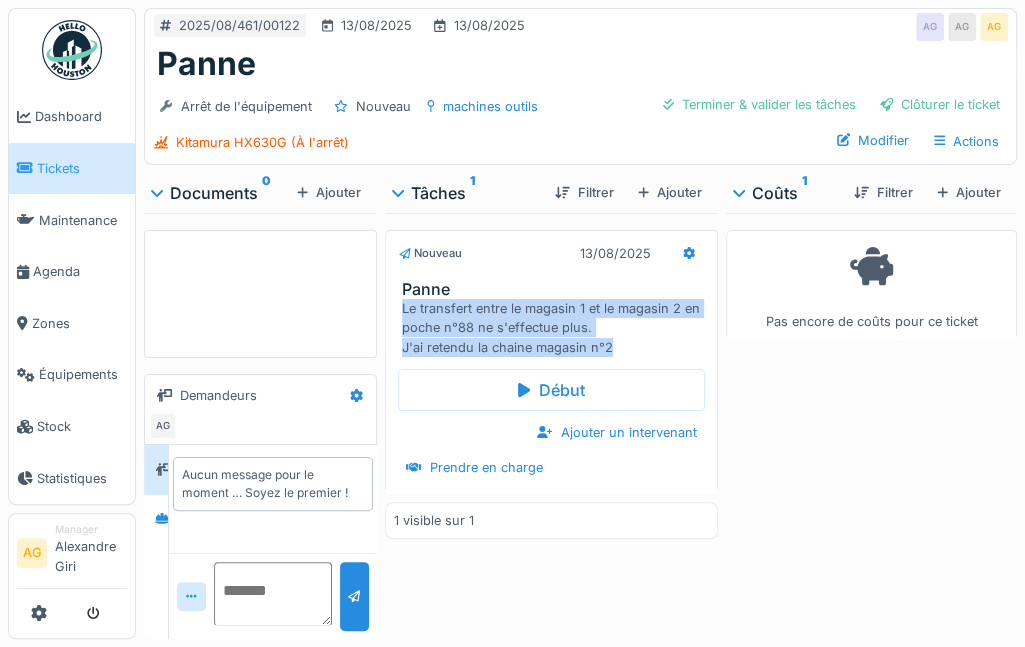 click on "Documents 0" at bounding box center (220, 193) 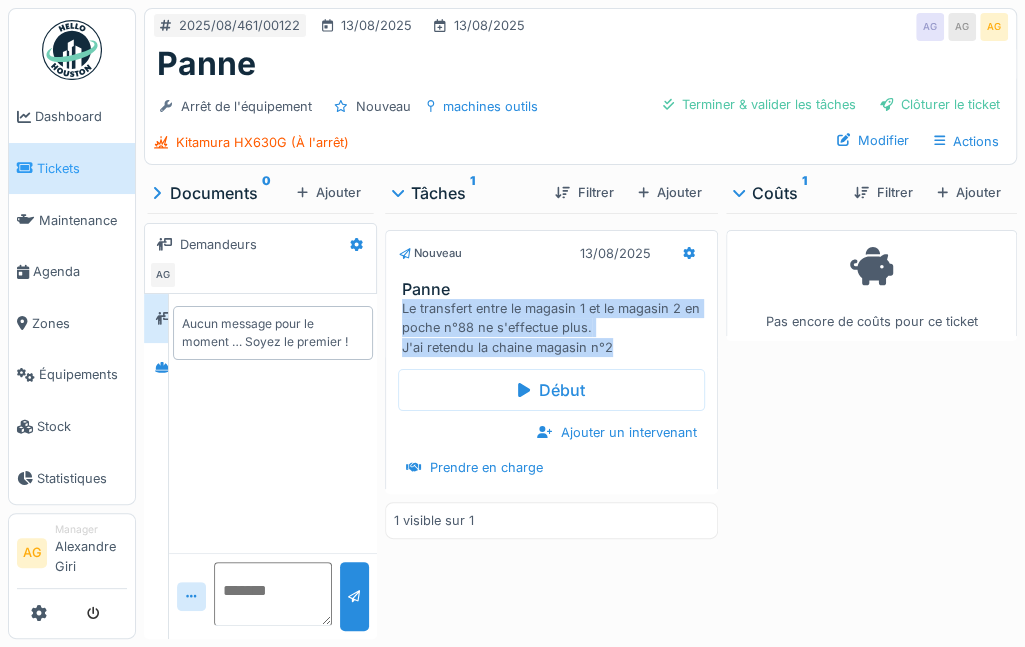 click on "Documents 0" at bounding box center [220, 193] 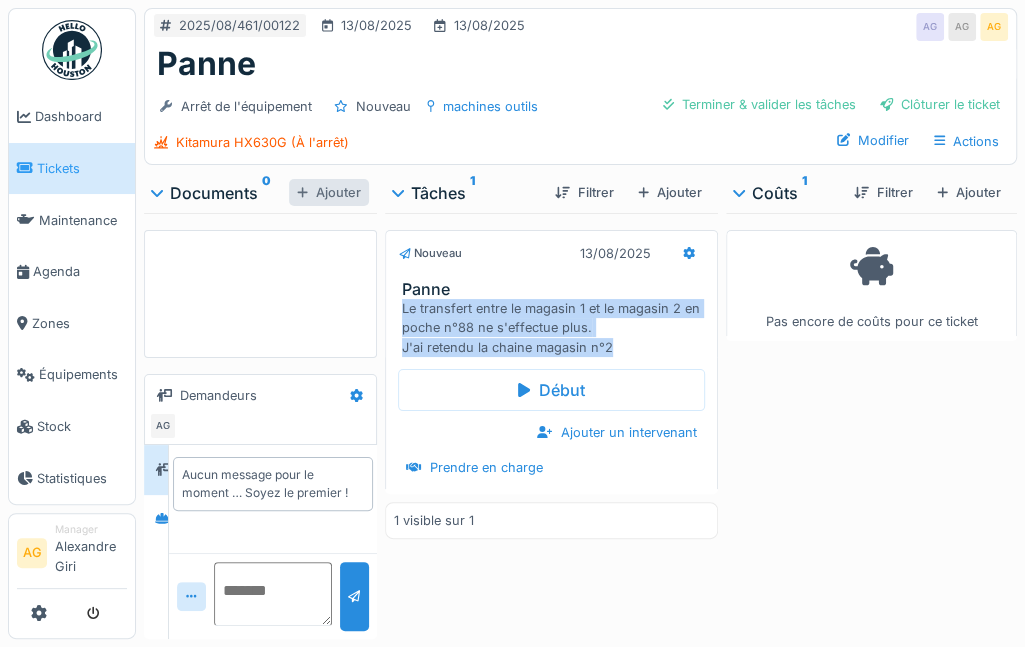 click on "Ajouter" at bounding box center (329, 192) 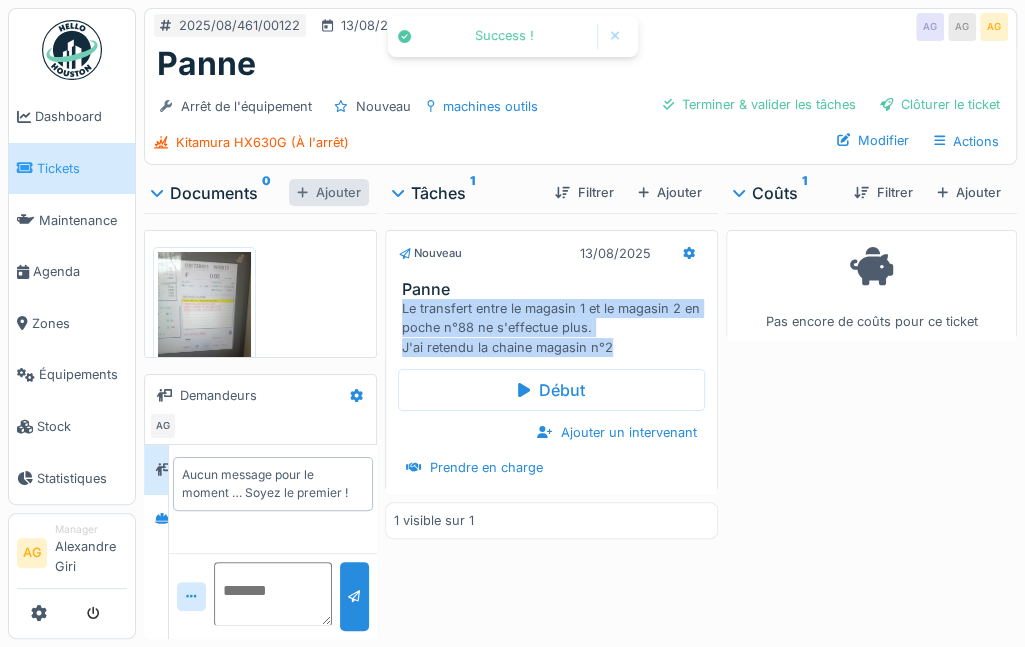 click on "Ajouter" at bounding box center [329, 192] 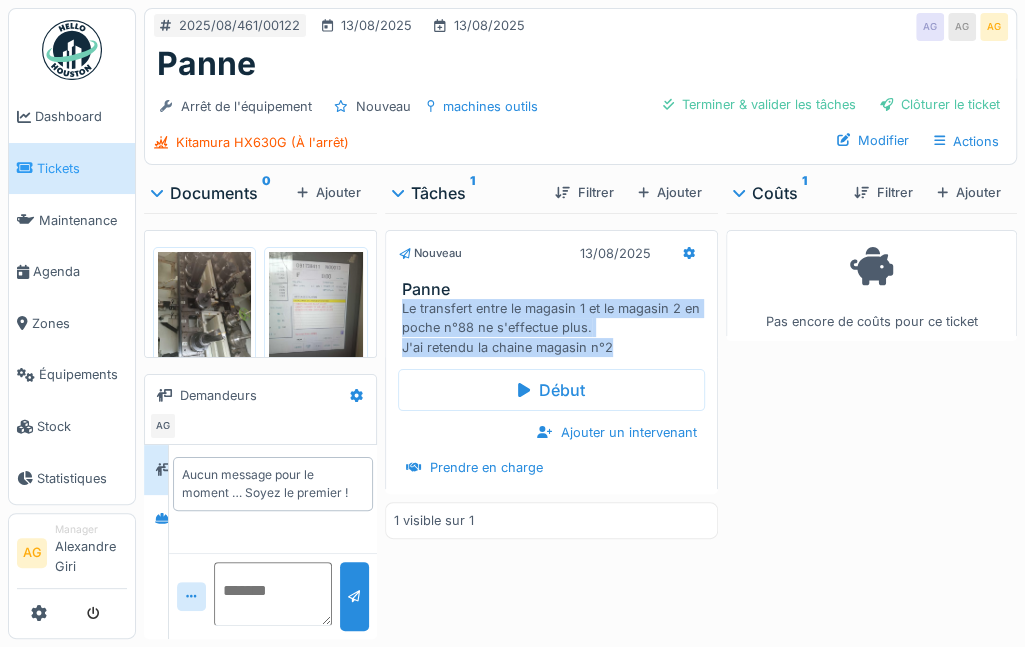 scroll, scrollTop: 0, scrollLeft: 0, axis: both 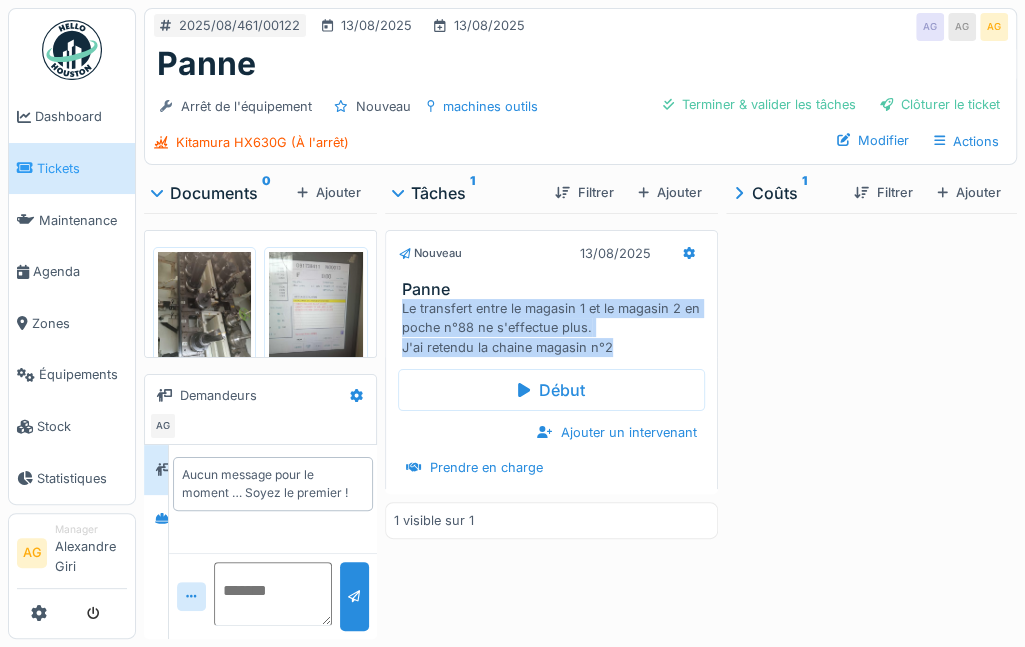 click on "Coûts 1" at bounding box center (786, 193) 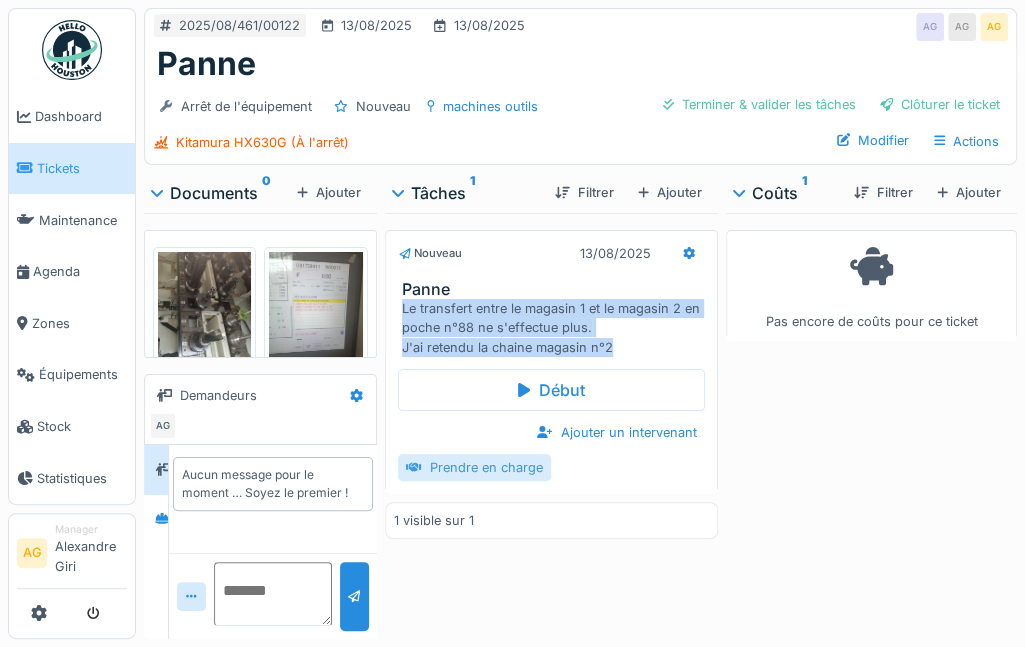 click on "Prendre en charge" at bounding box center (474, 467) 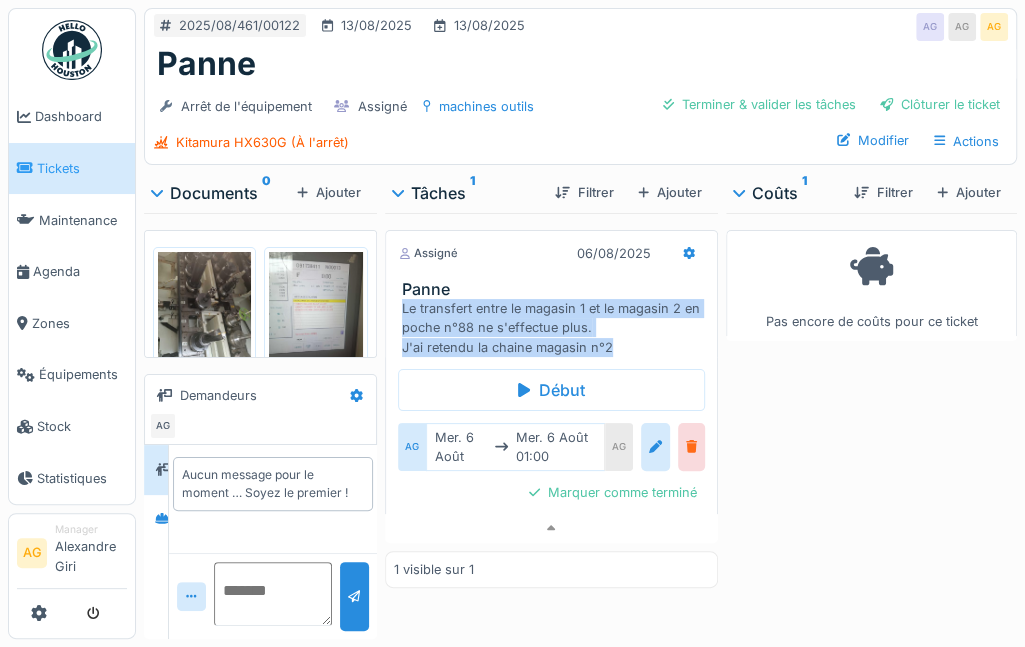 click at bounding box center (691, 446) 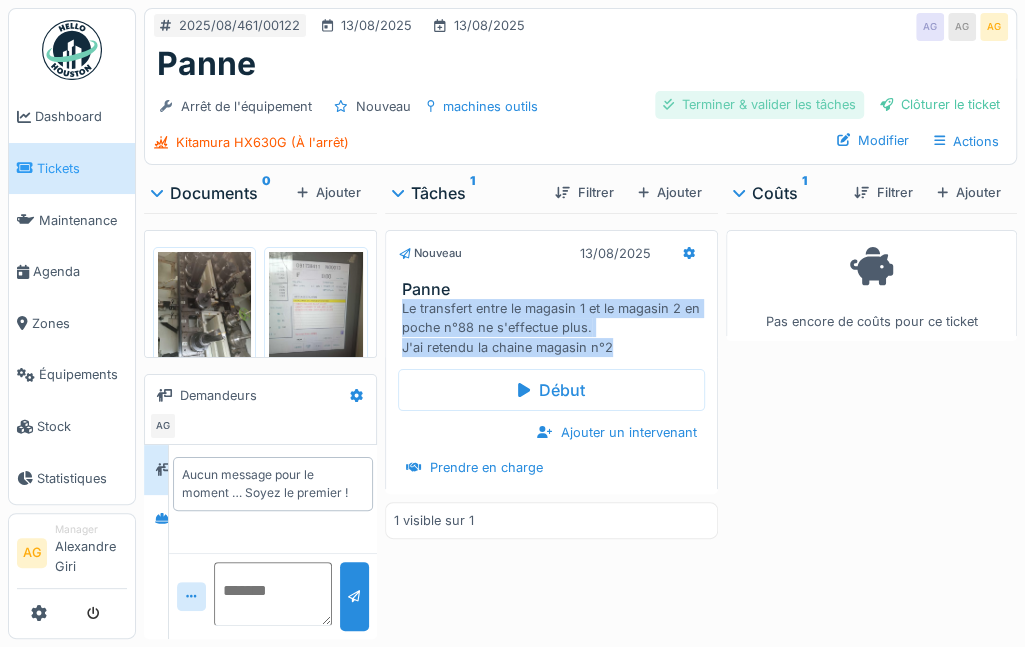 click on "Terminer & valider les tâches" at bounding box center (759, 104) 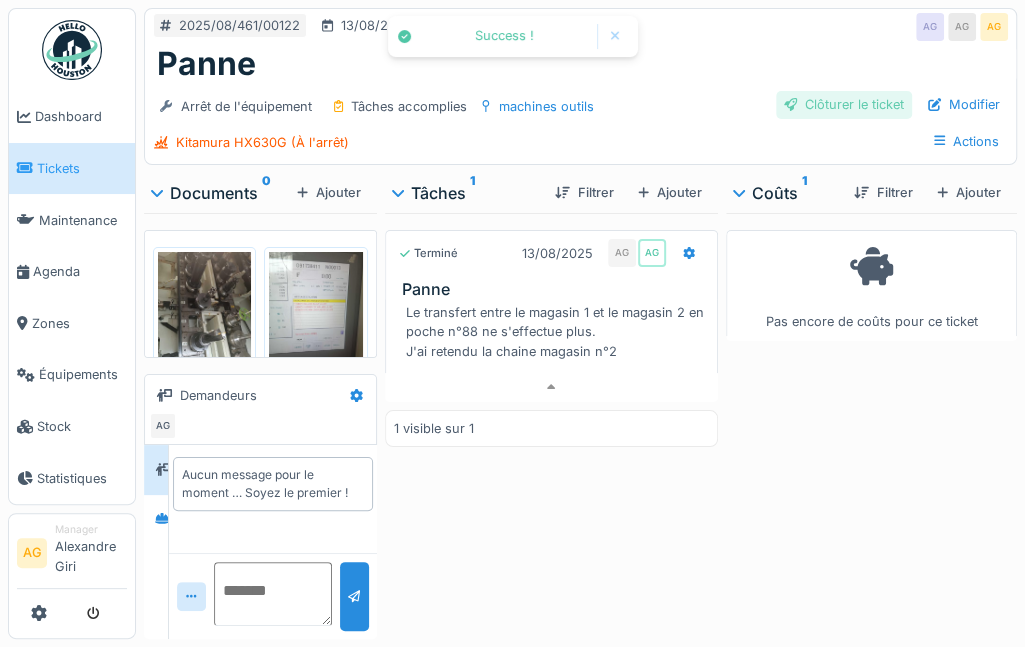 click on "Clôturer le ticket" at bounding box center (844, 104) 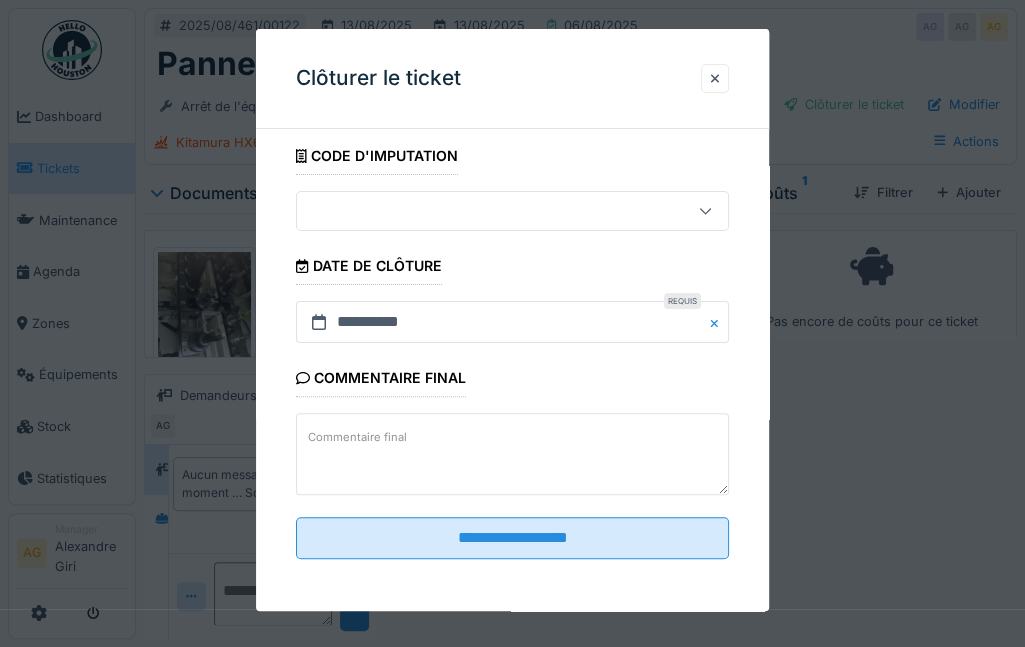 scroll, scrollTop: 27, scrollLeft: 0, axis: vertical 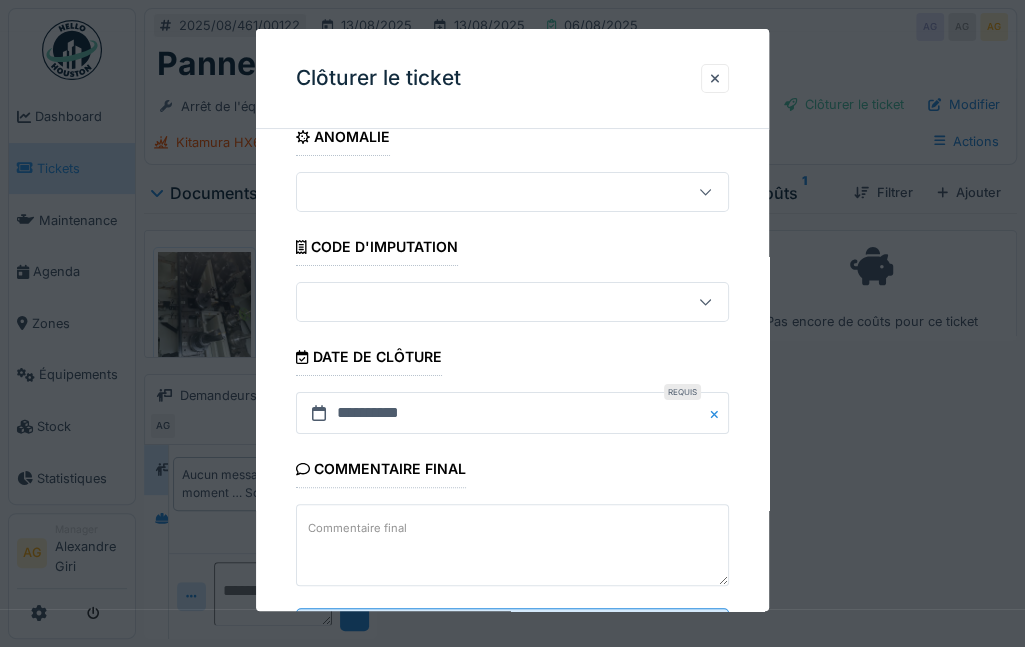 drag, startPoint x: 365, startPoint y: 528, endPoint x: 315, endPoint y: 524, distance: 50.159744 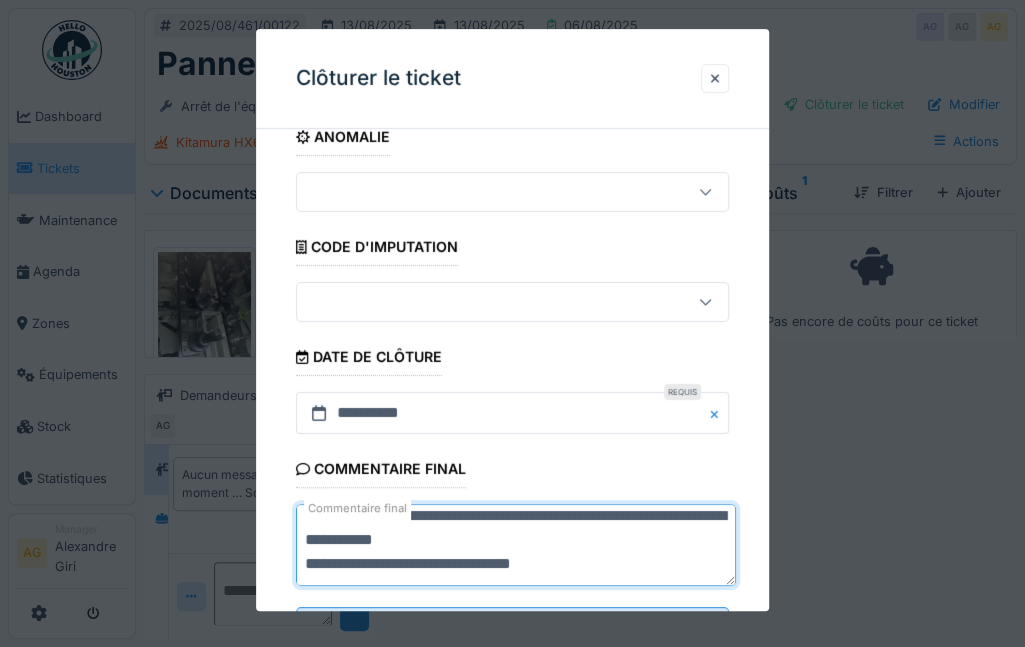 scroll, scrollTop: 24, scrollLeft: 0, axis: vertical 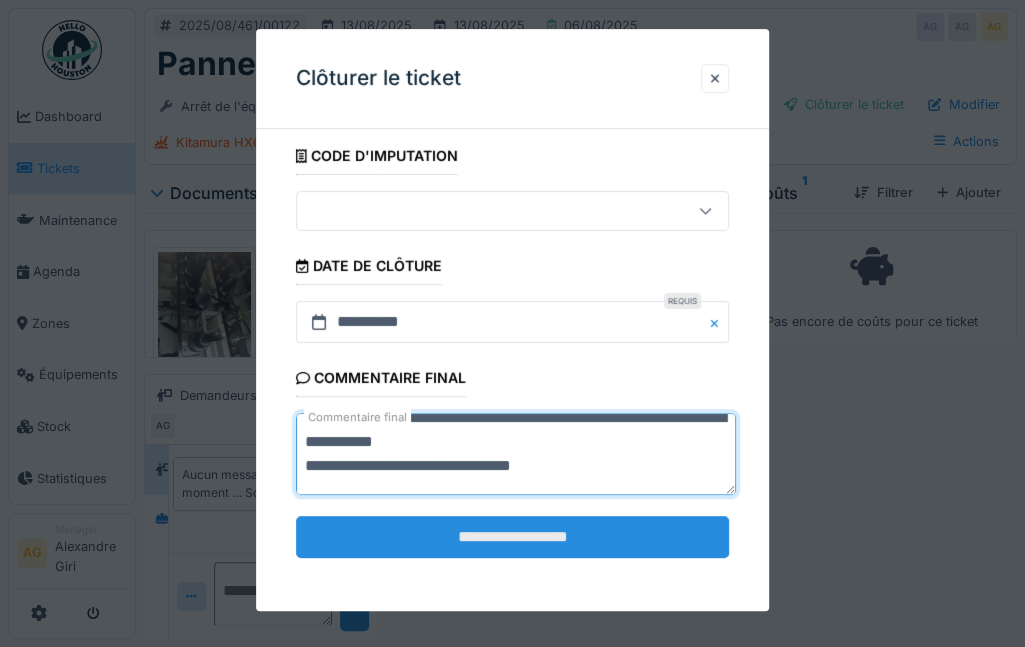 type on "**********" 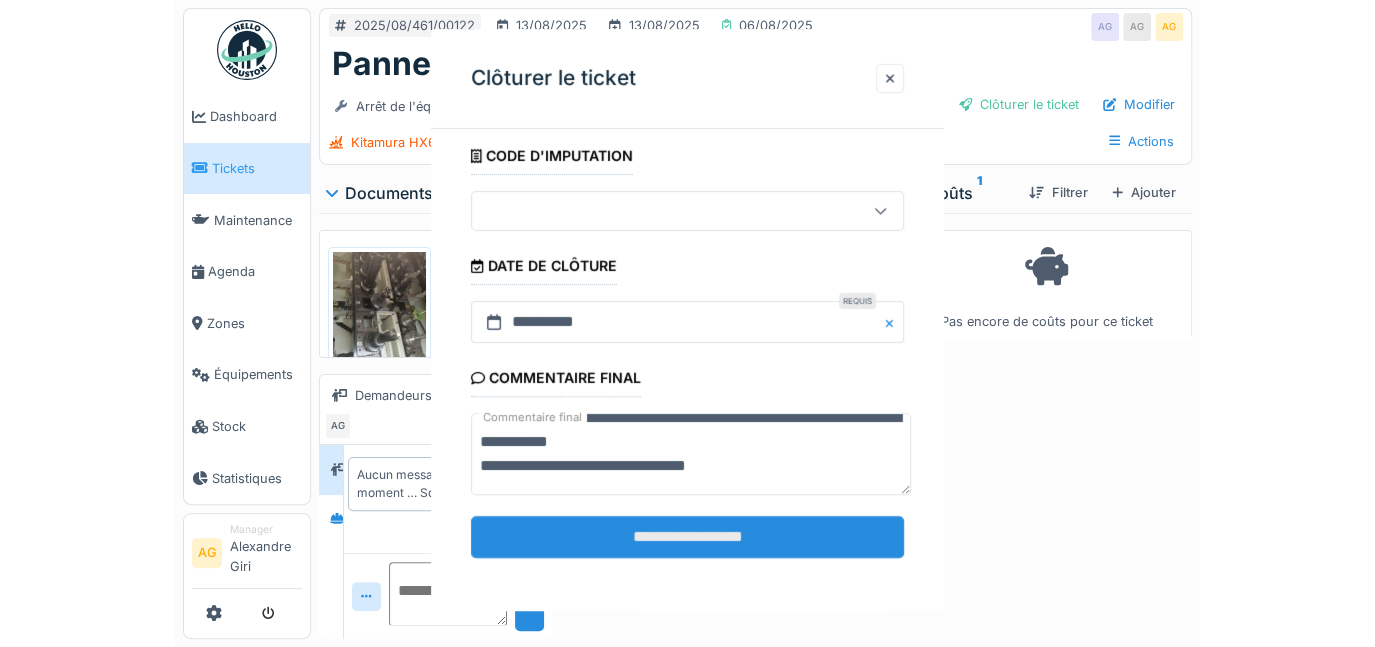 scroll, scrollTop: 0, scrollLeft: 0, axis: both 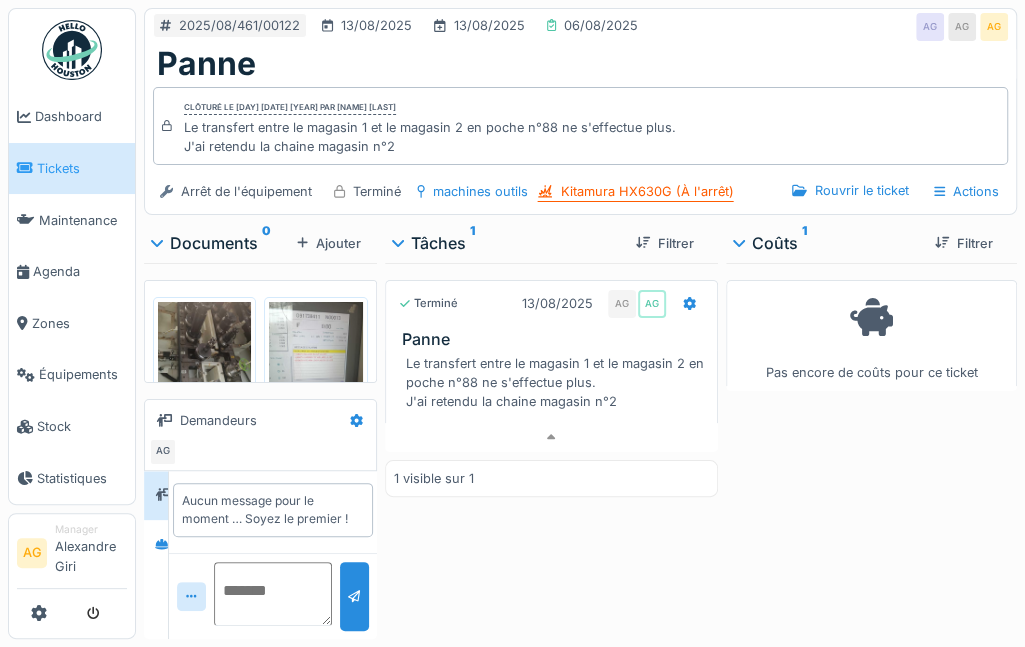 click on "Kitamura HX630G   (À l'arrêt)" at bounding box center (646, 191) 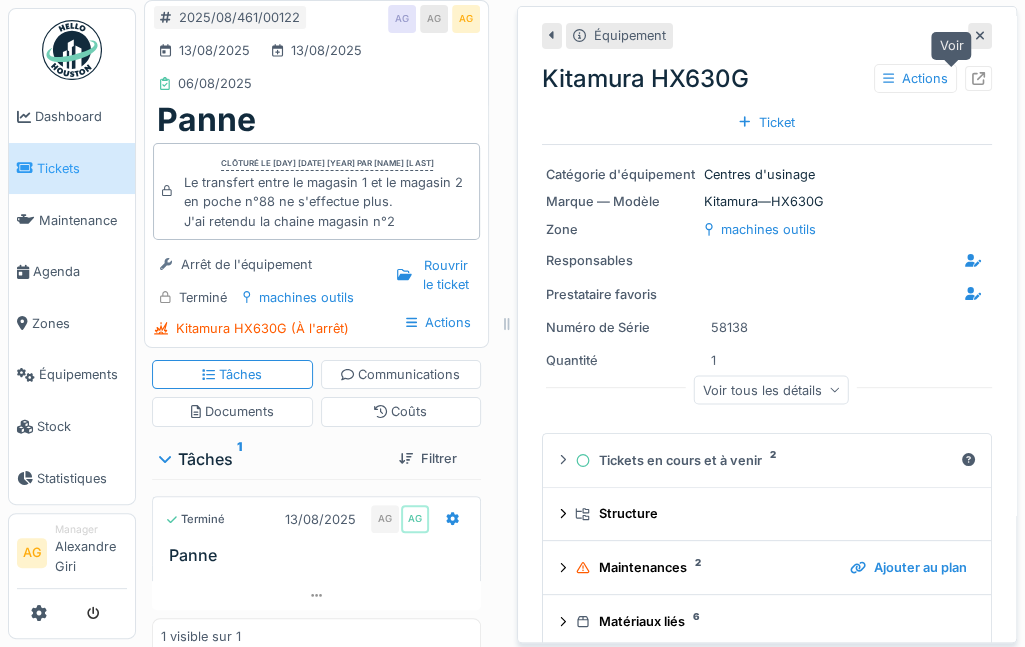 click 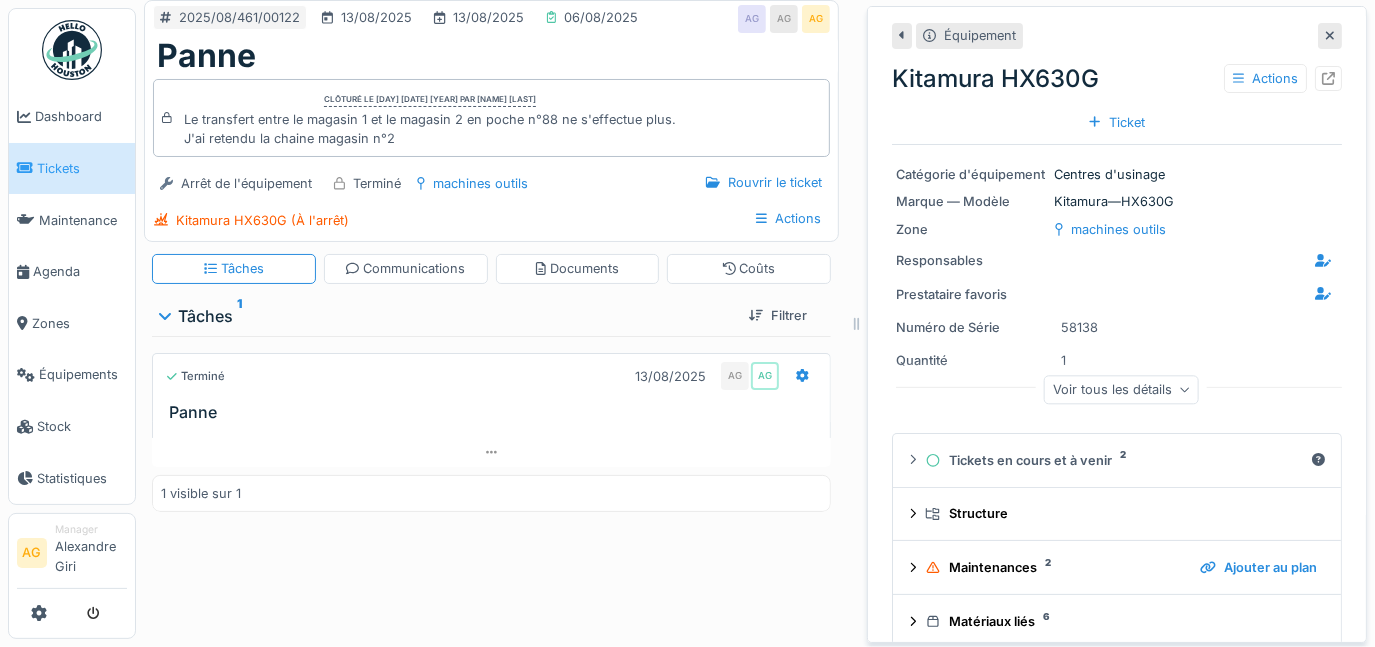 click on "Dashboard
Tickets
Maintenance
Agenda
Zones
Équipements
Stock
Statistiques" at bounding box center [72, 256] 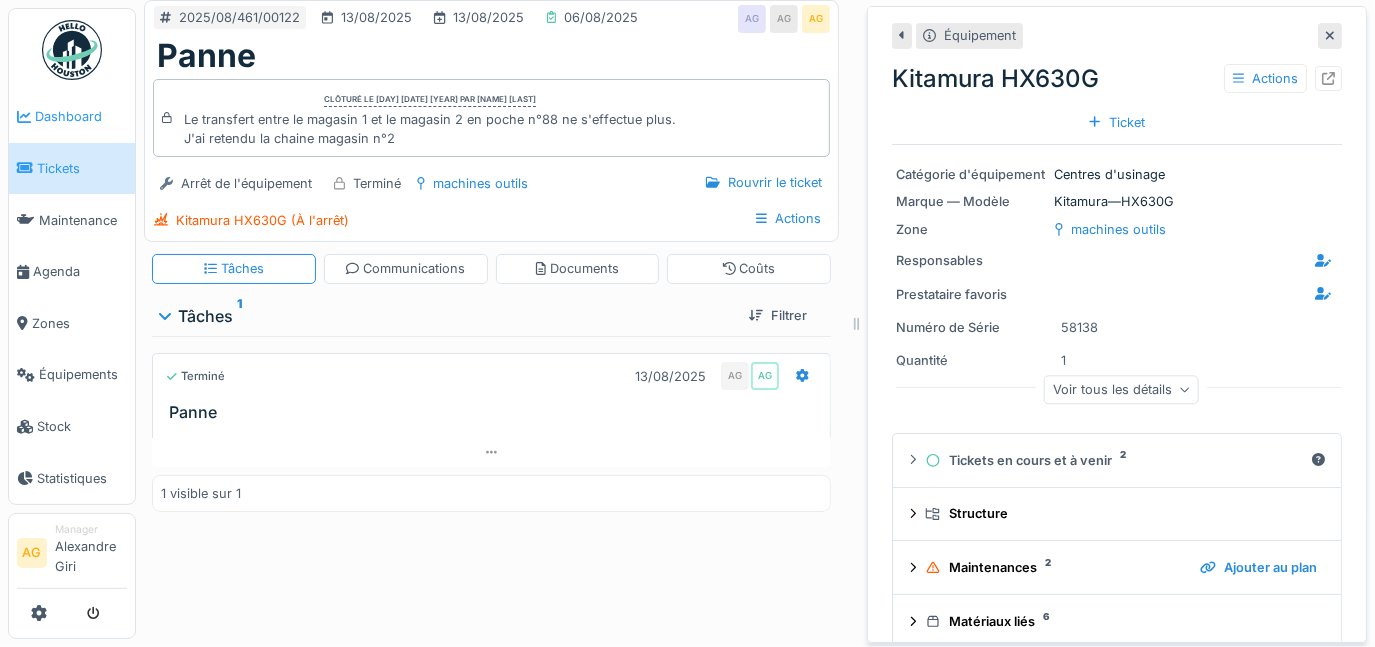 click on "Dashboard" at bounding box center (81, 116) 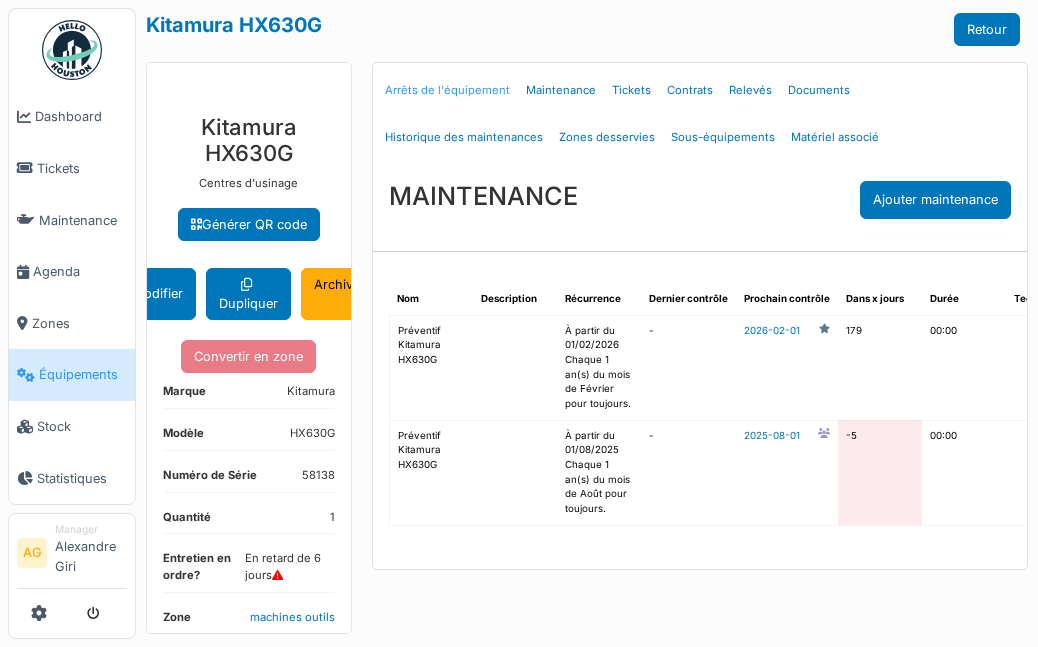scroll, scrollTop: 0, scrollLeft: 0, axis: both 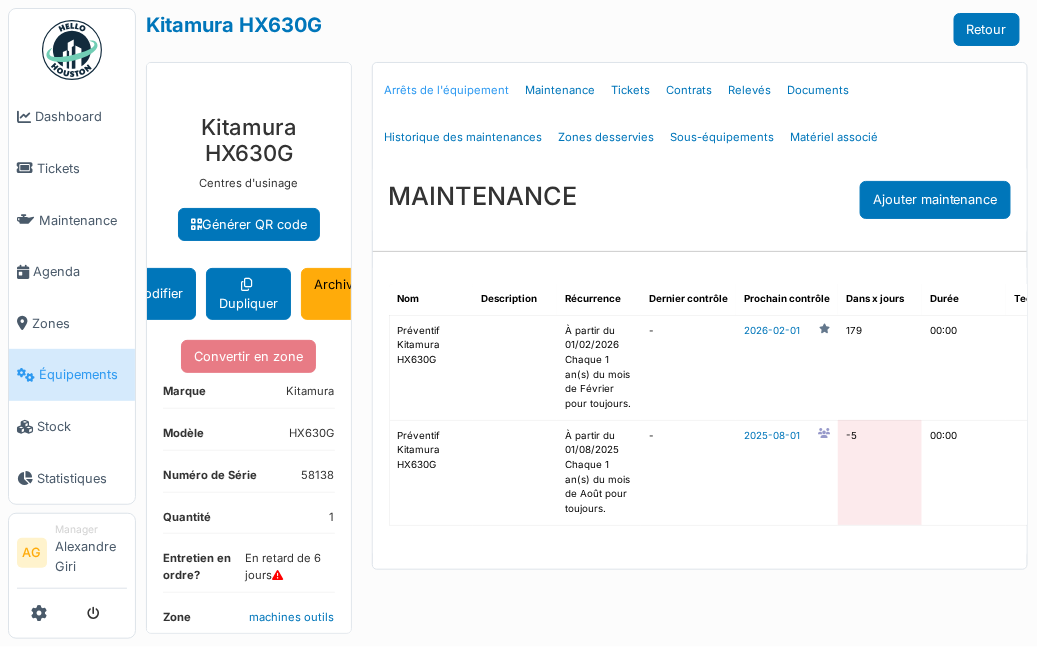 click on "Arrêts de l'équipement" at bounding box center [447, 90] 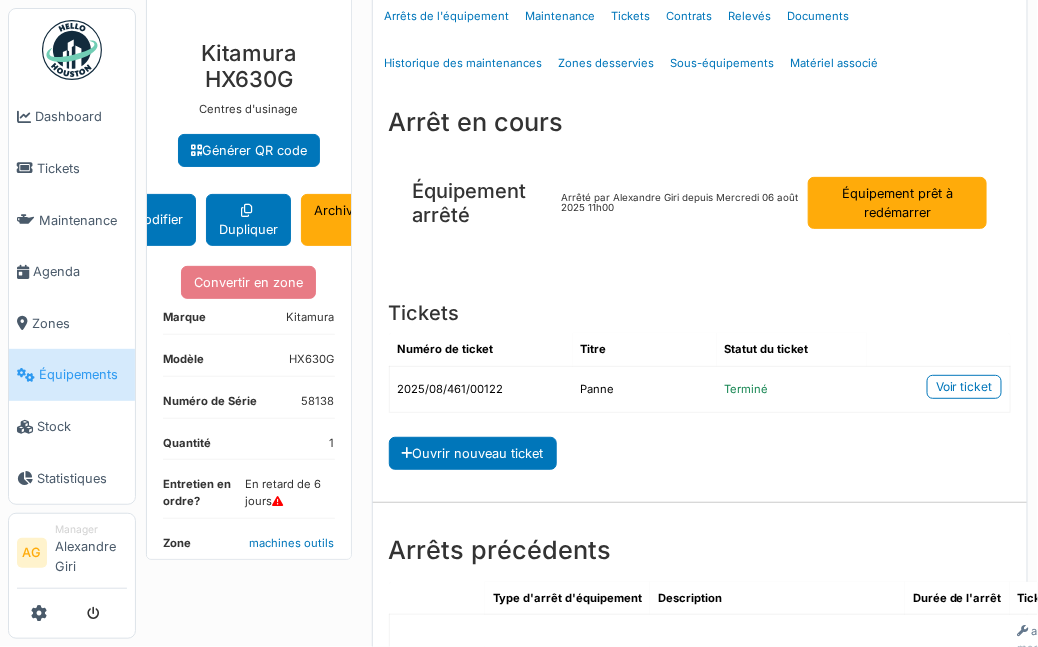 scroll, scrollTop: 90, scrollLeft: 0, axis: vertical 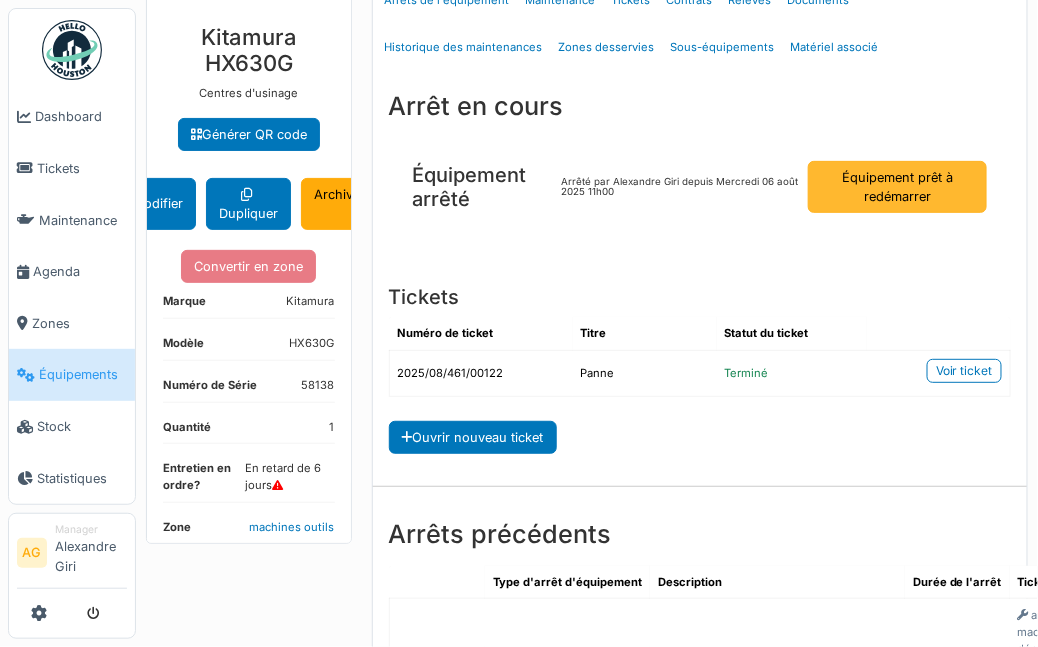 click on "Équipement prêt à redémarrer" at bounding box center [897, 187] 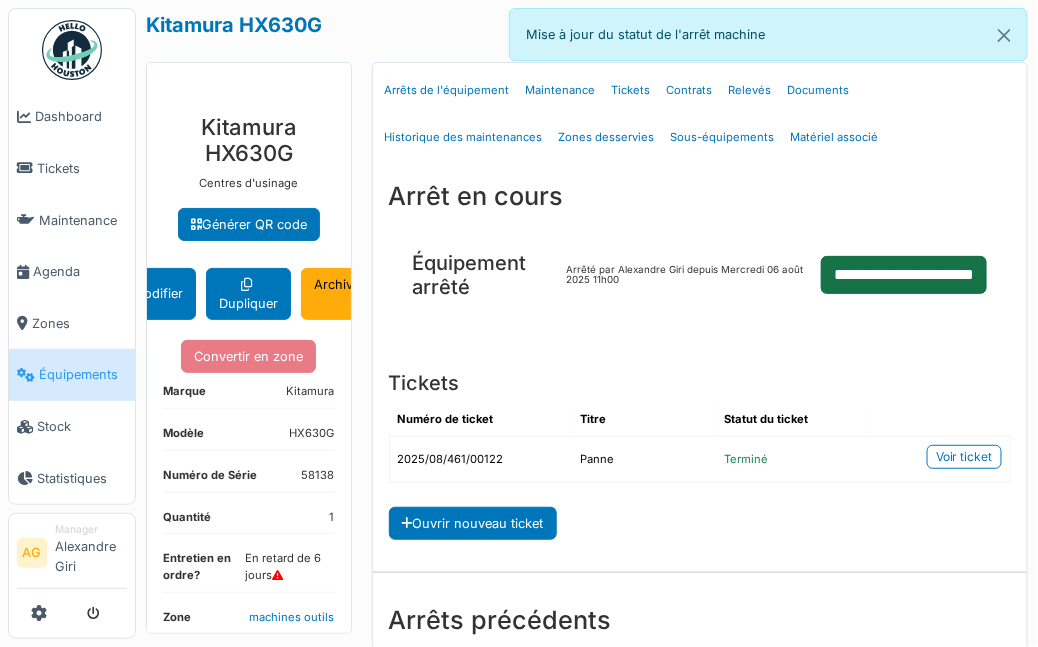 click on "**********" at bounding box center [904, 275] 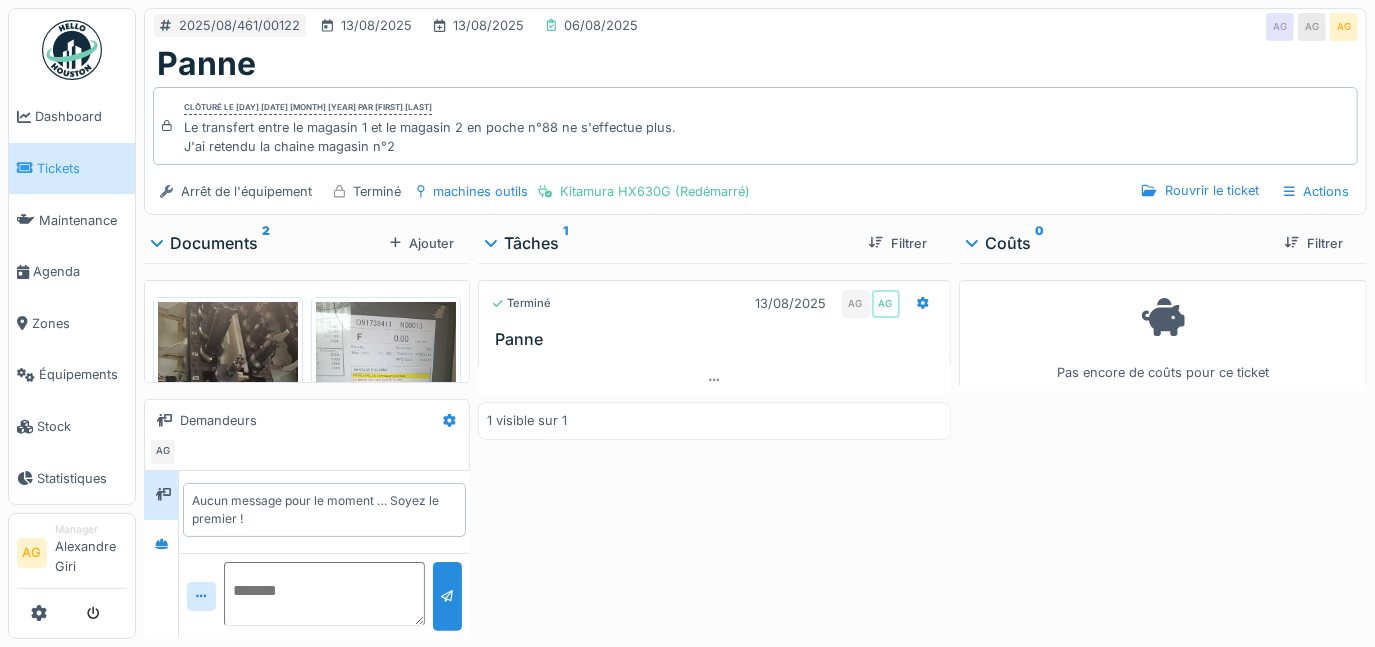 scroll, scrollTop: 0, scrollLeft: 0, axis: both 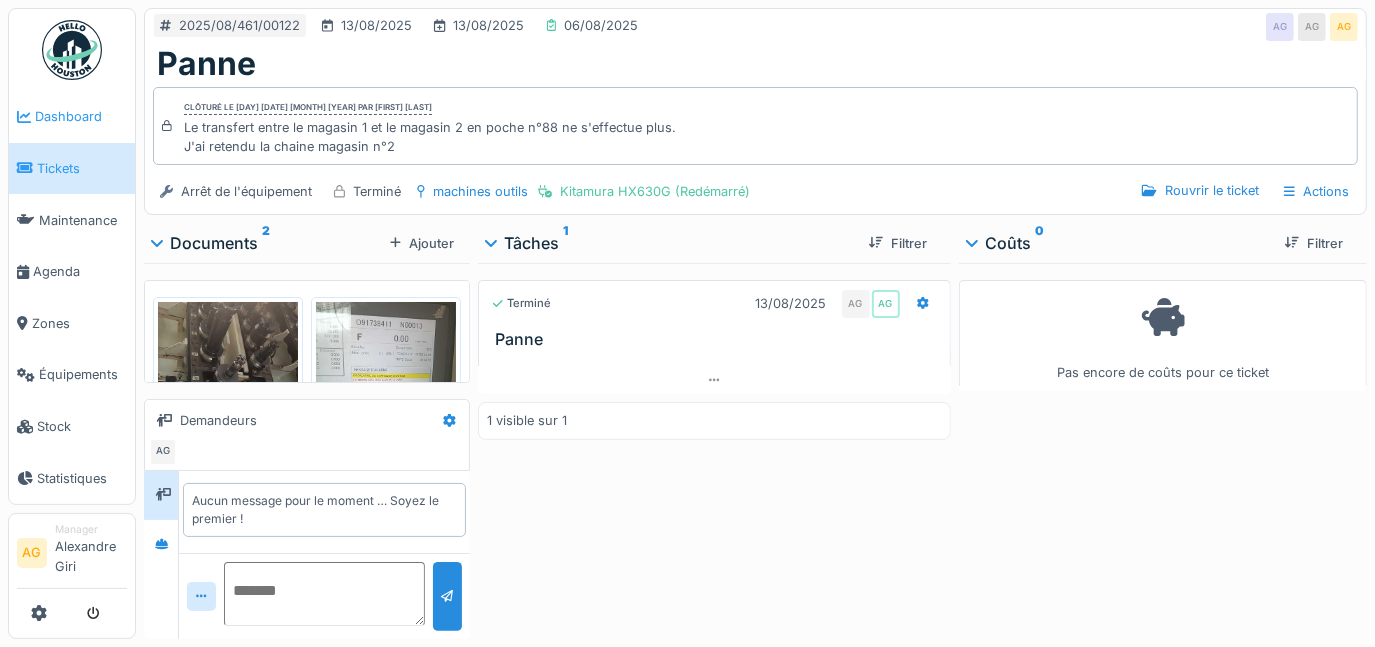 click on "Dashboard" at bounding box center (81, 116) 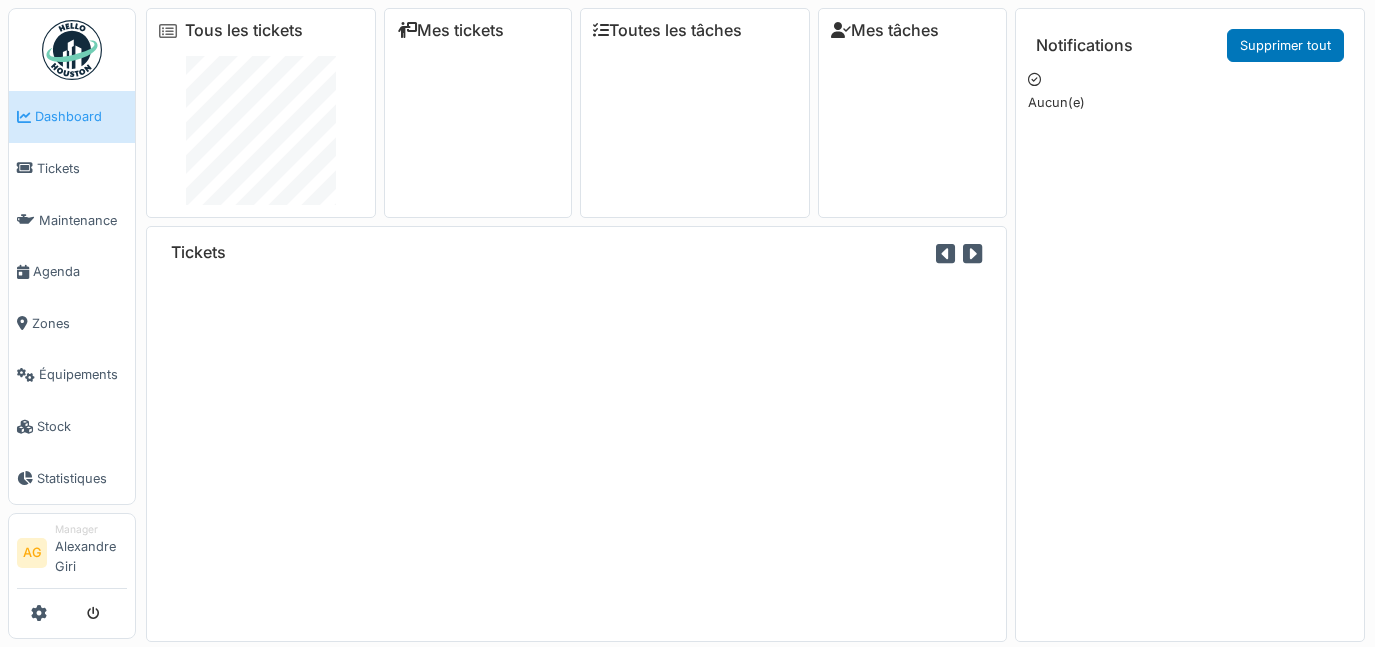 scroll, scrollTop: 0, scrollLeft: 0, axis: both 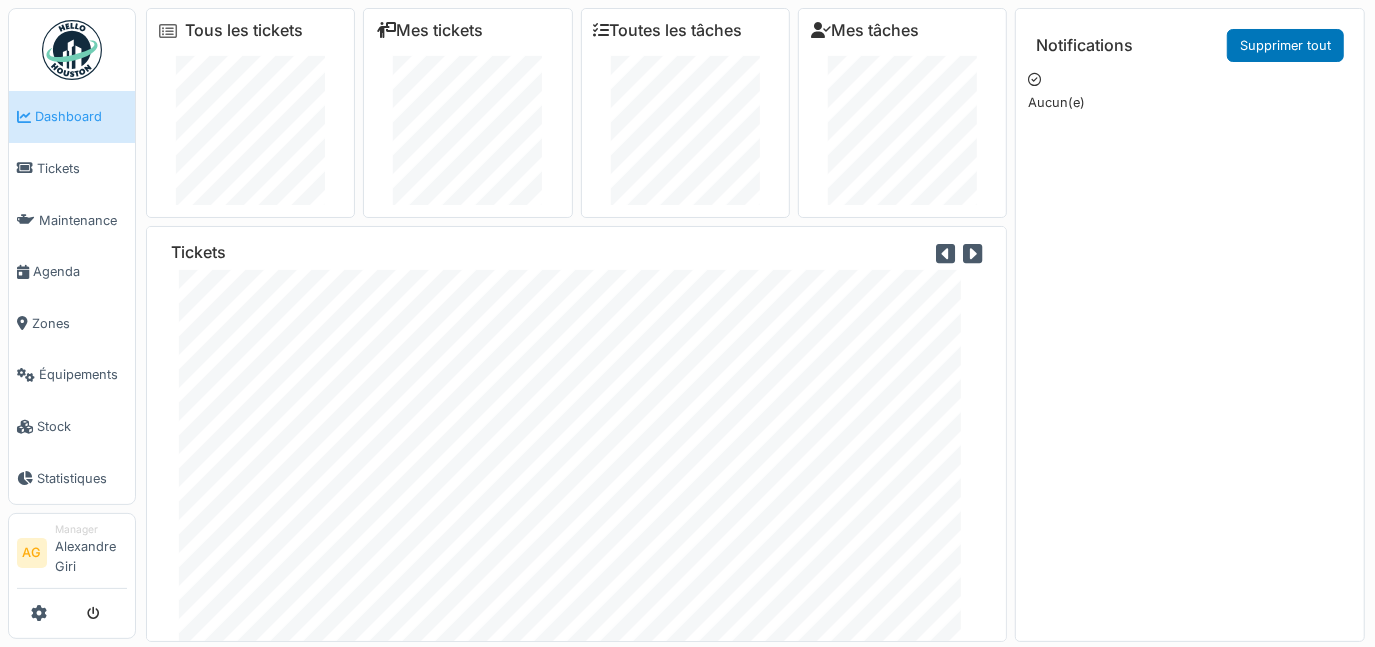 click at bounding box center [972, 254] 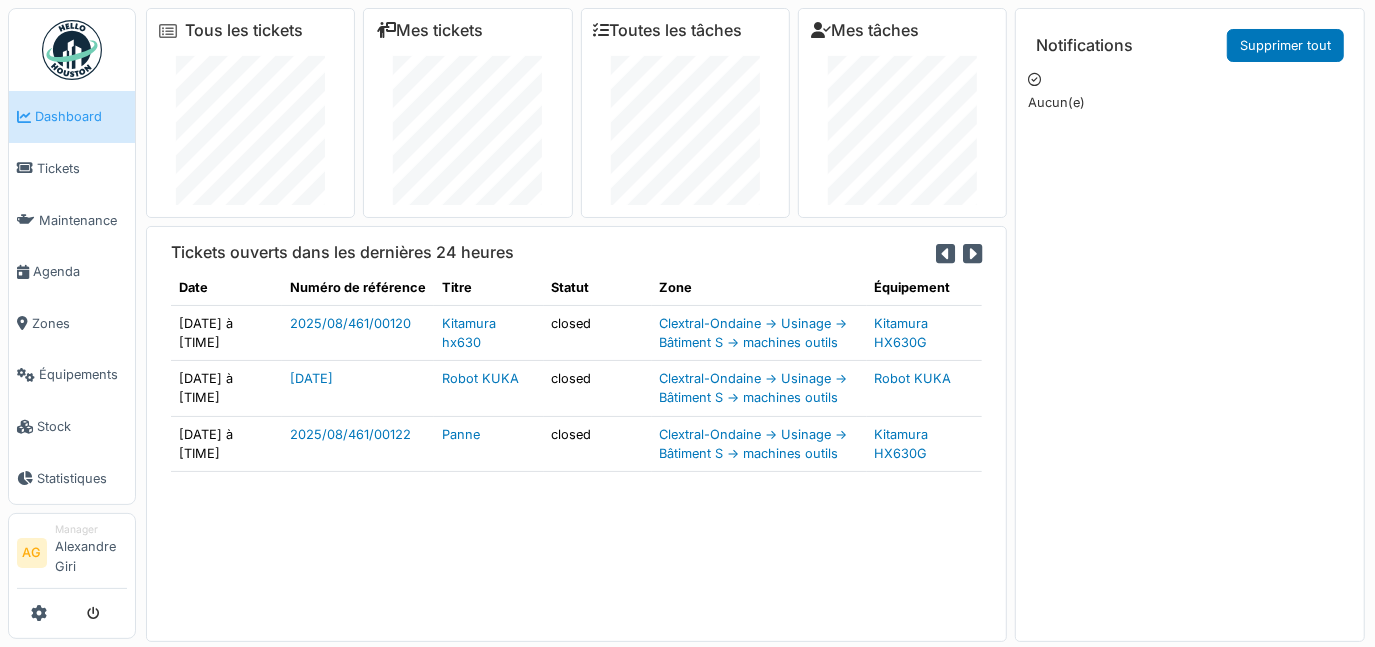 scroll, scrollTop: 21, scrollLeft: 0, axis: vertical 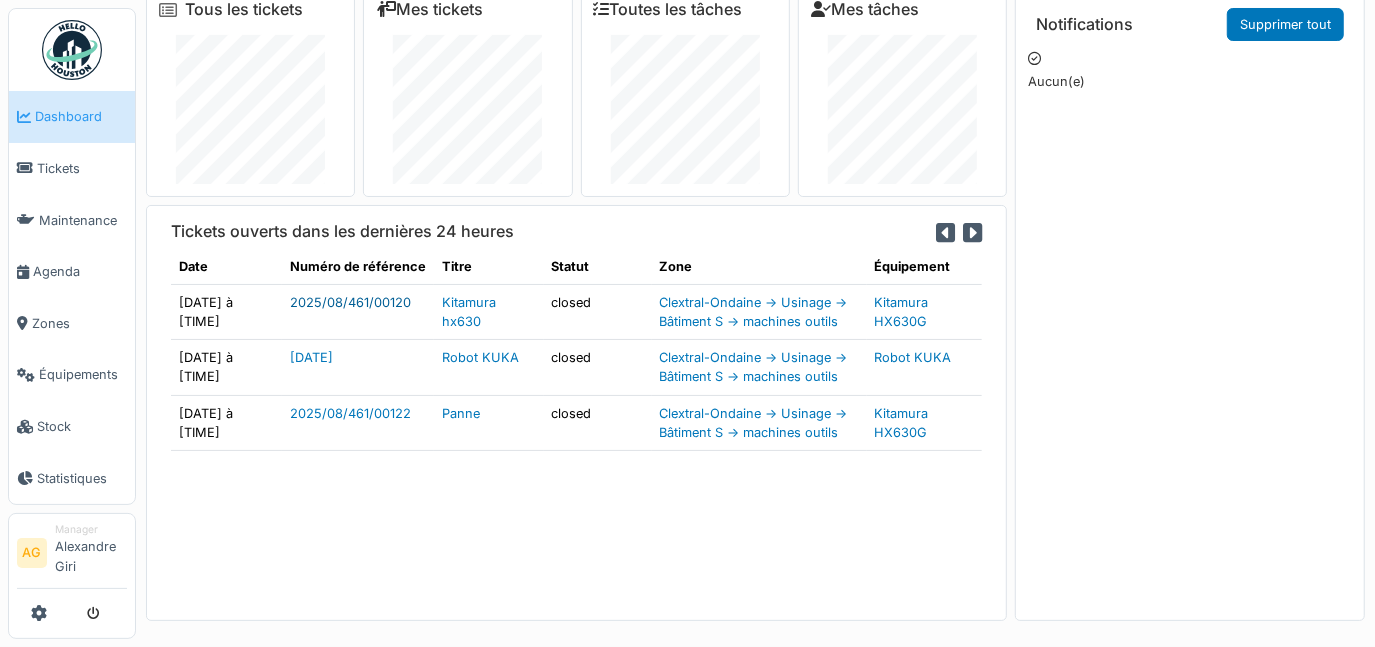 click on "2025/08/461/00120" at bounding box center (350, 302) 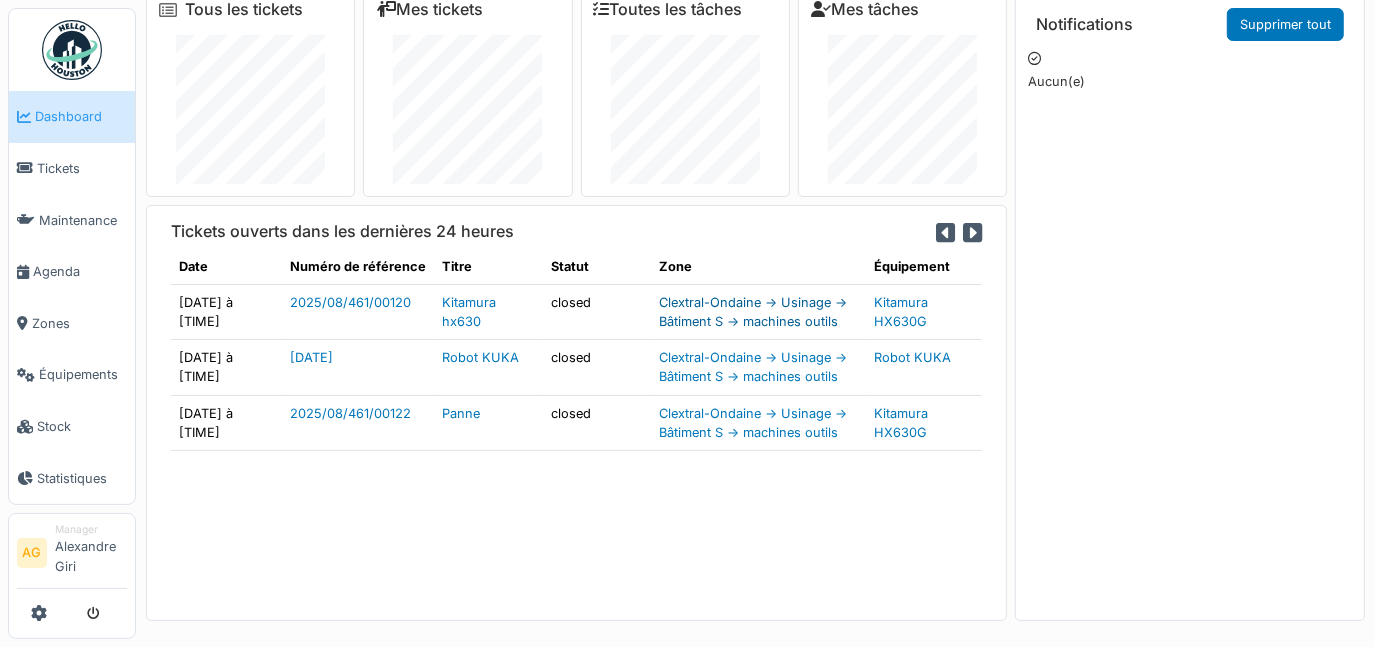 click on "Clextral-Ondaine -> Usinage  -> Bâtiment S -> machines outils" at bounding box center [754, 312] 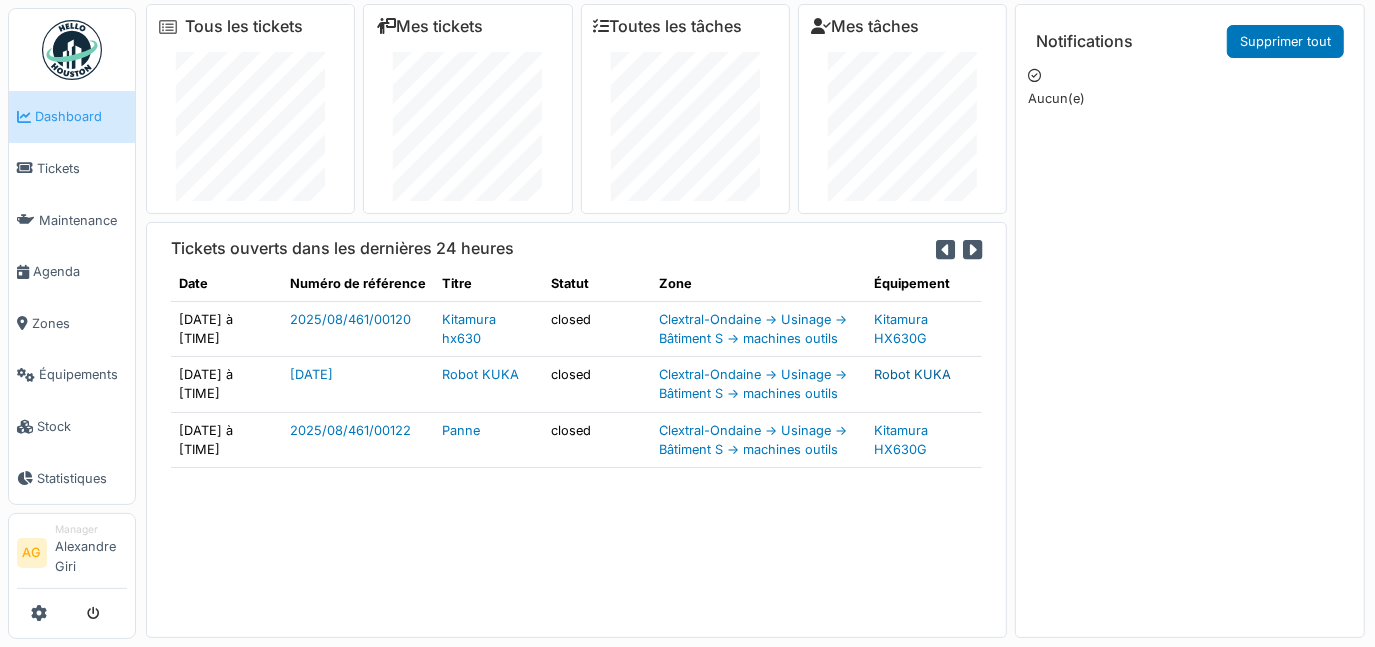 scroll, scrollTop: 0, scrollLeft: 0, axis: both 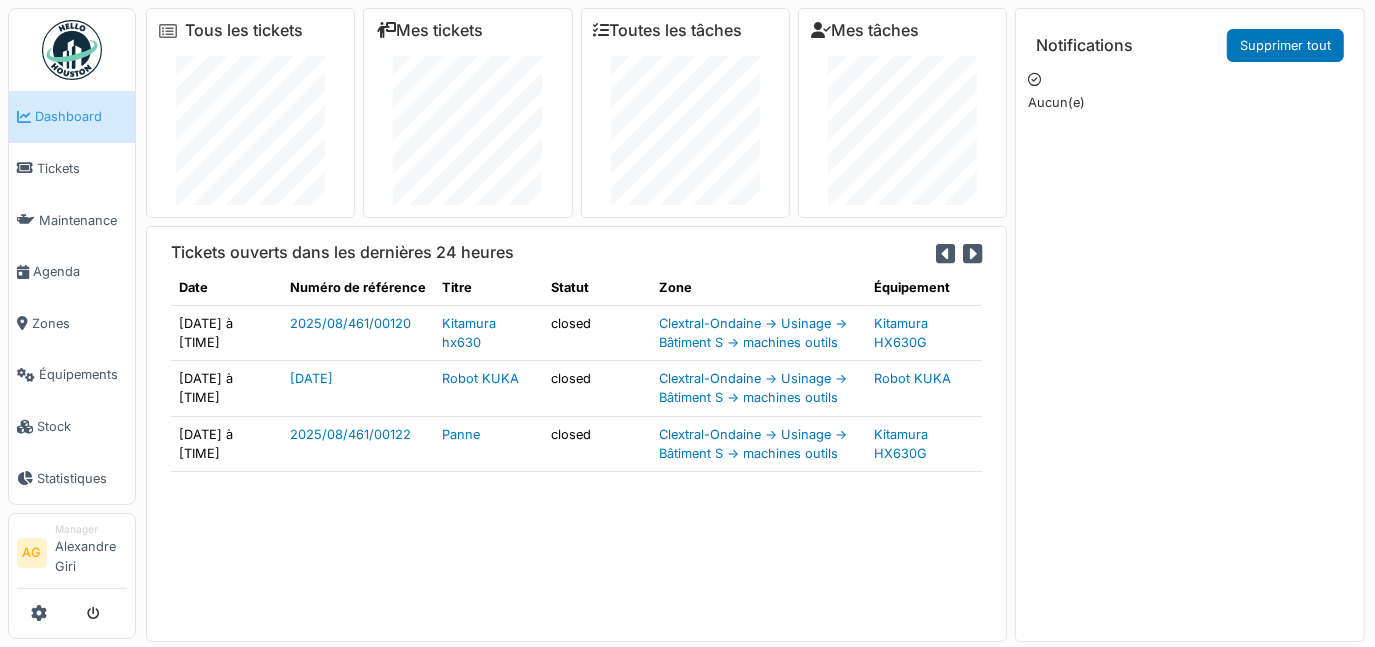 click at bounding box center [972, 254] 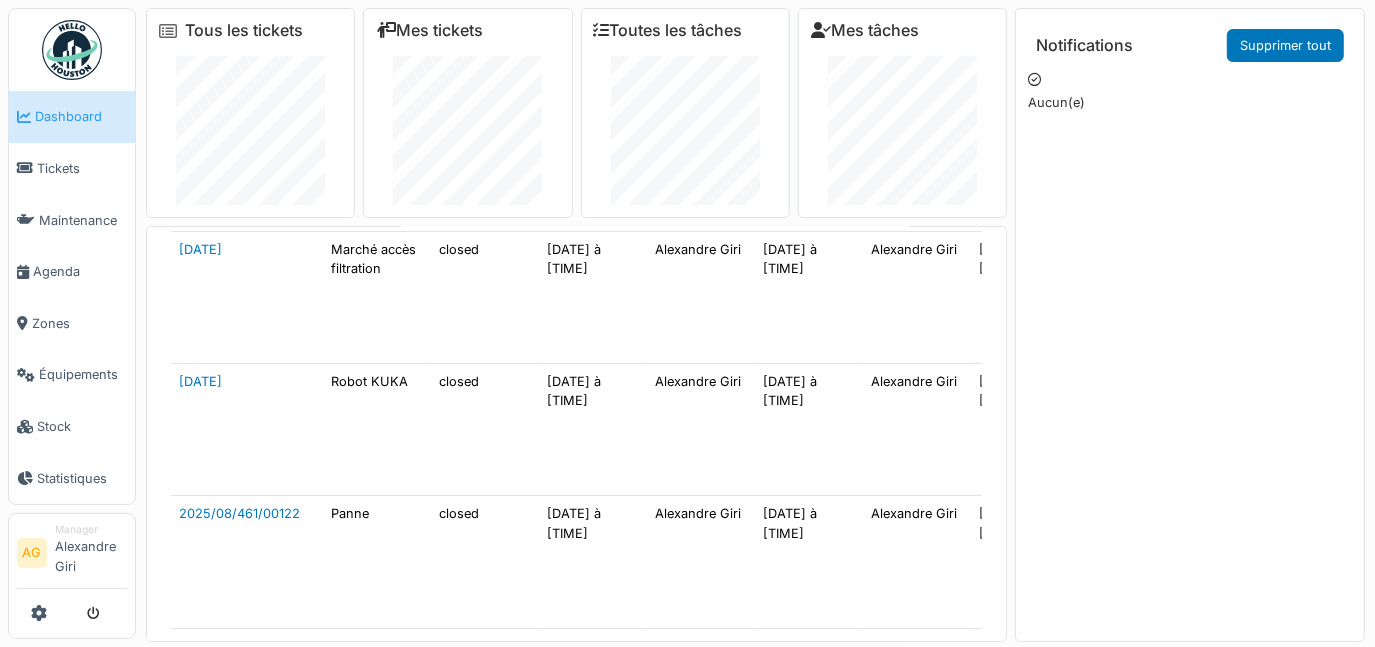 scroll, scrollTop: 363, scrollLeft: 0, axis: vertical 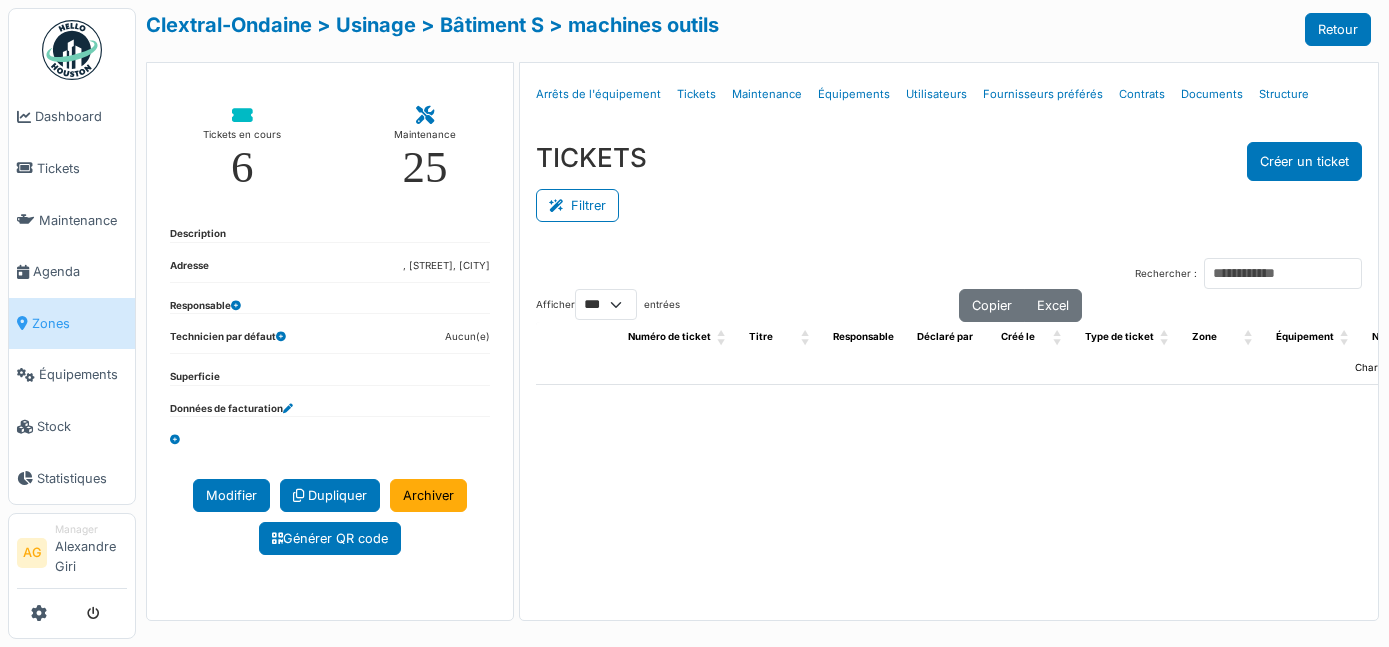 select on "***" 